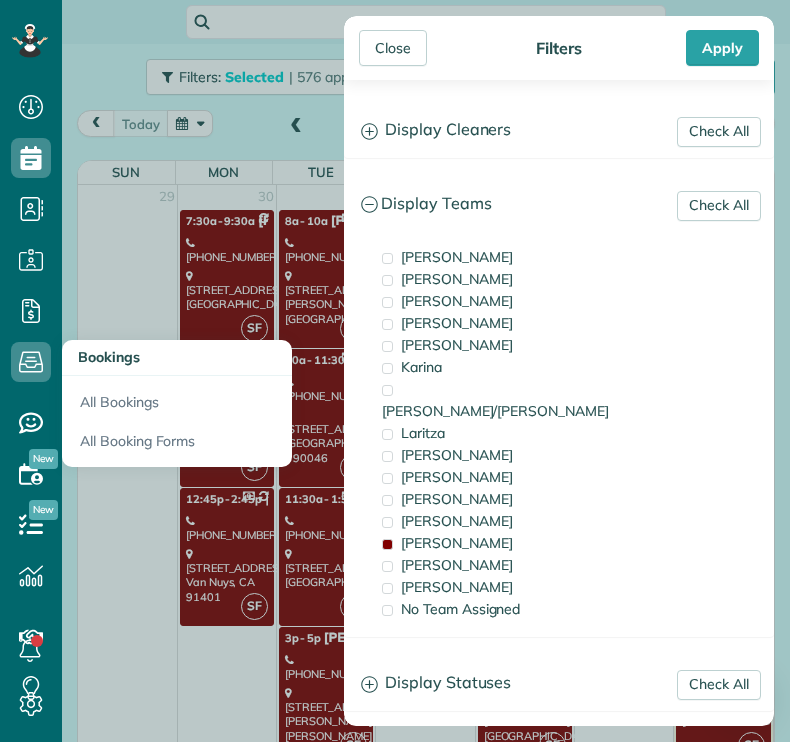 scroll, scrollTop: 0, scrollLeft: 0, axis: both 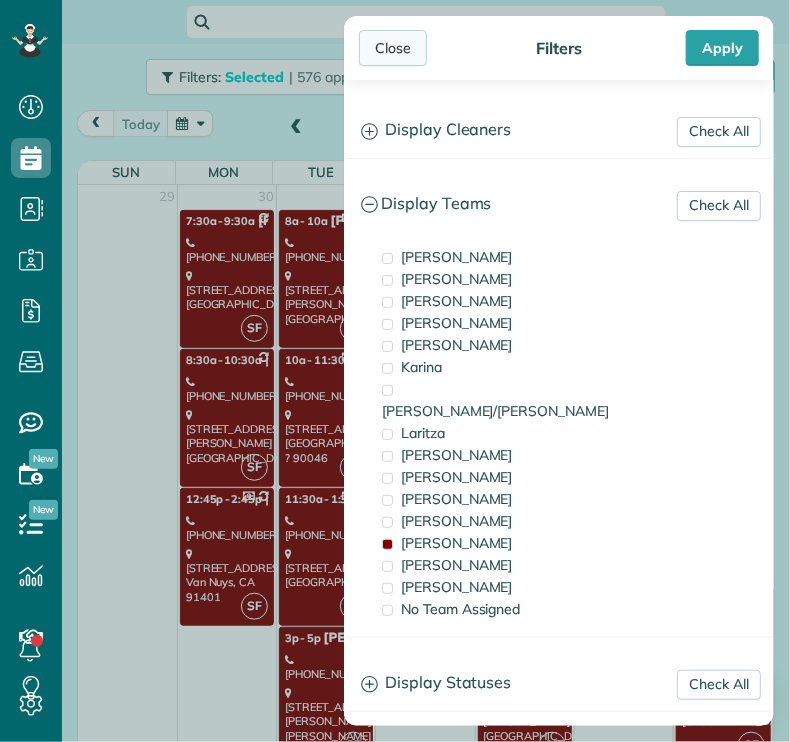 click on "Close" at bounding box center [393, 48] 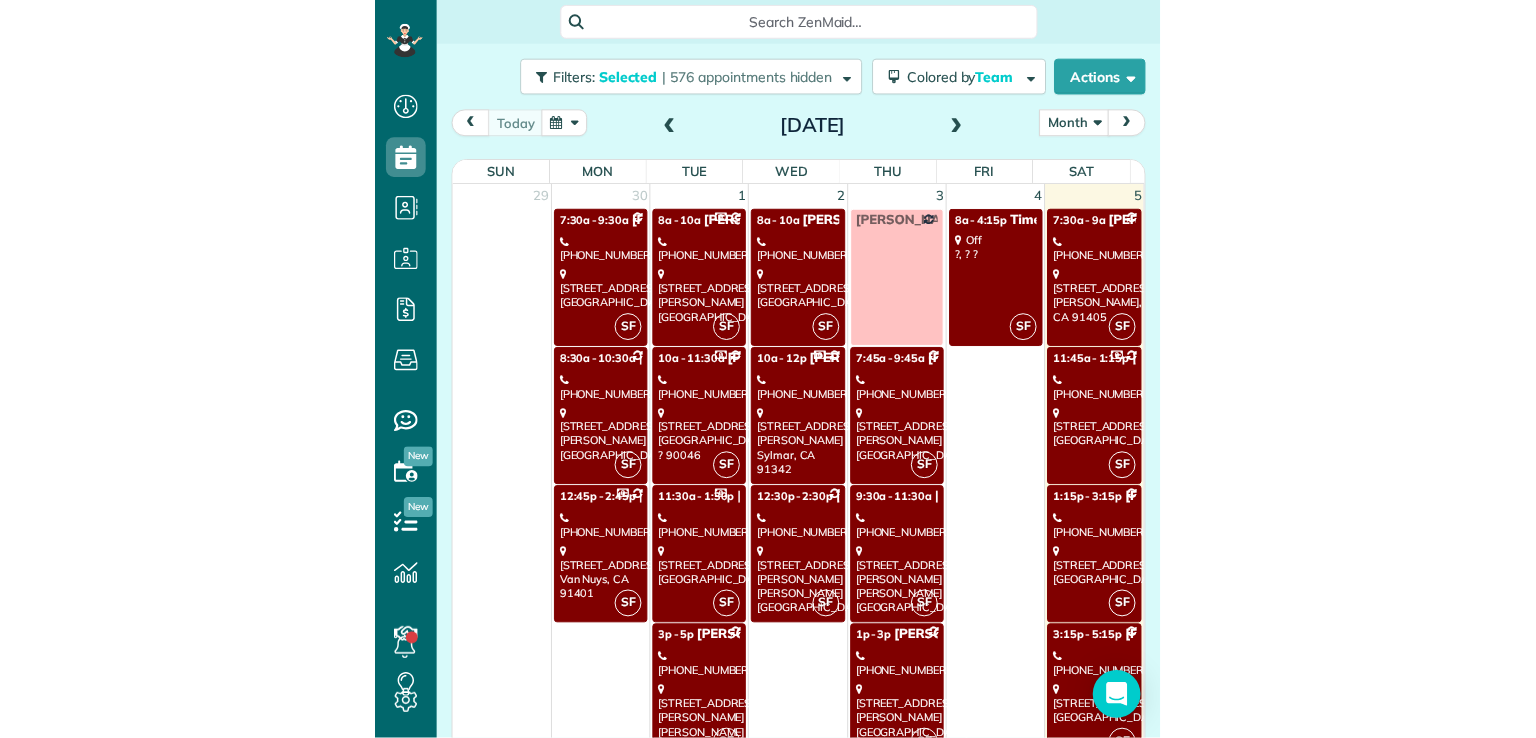 scroll, scrollTop: 737, scrollLeft: 61, axis: both 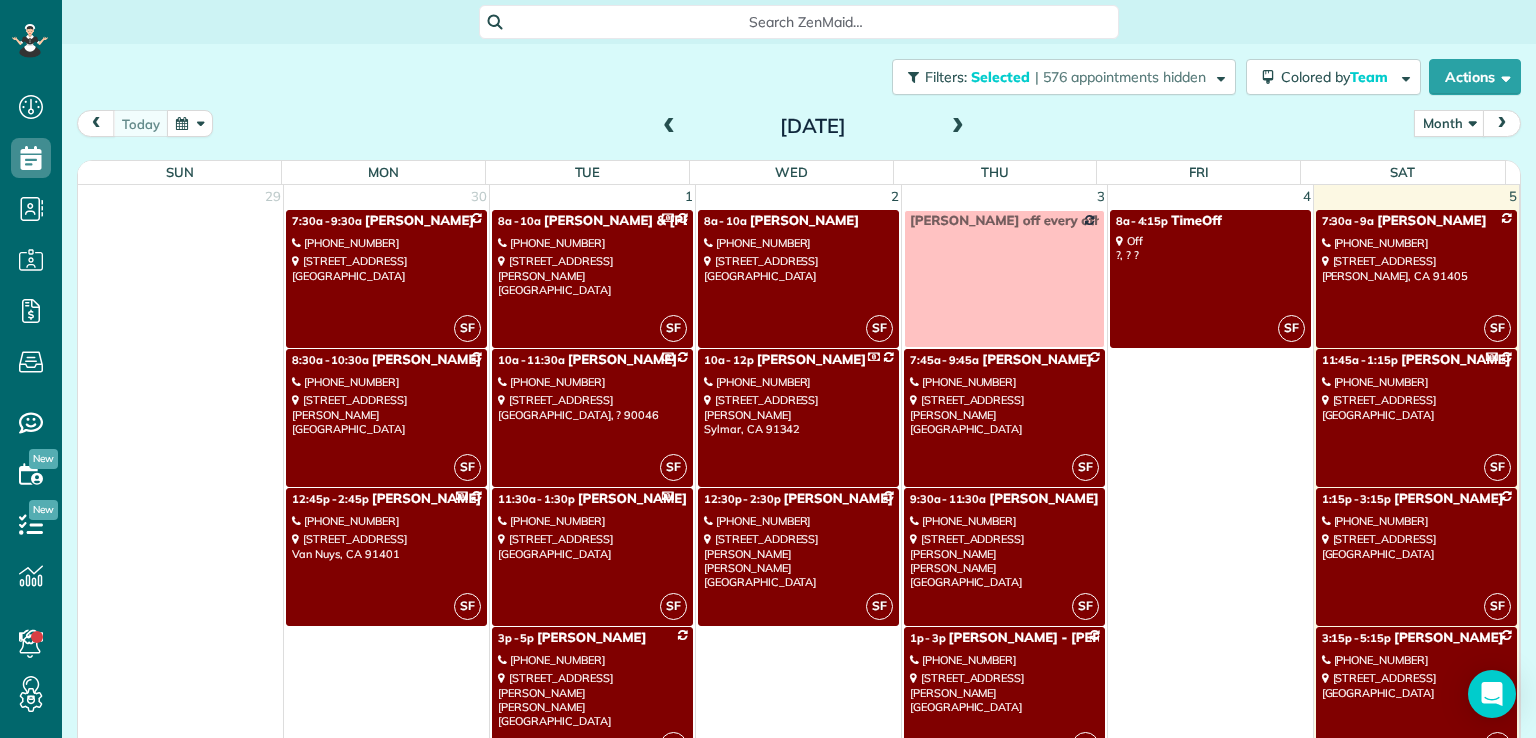 click on "SF 7:30a - 9:30a   [PERSON_NAME] - Southwest Industrial Electric [PHONE_NUMBER] [STREET_ADDRESS]" at bounding box center [386, 279] 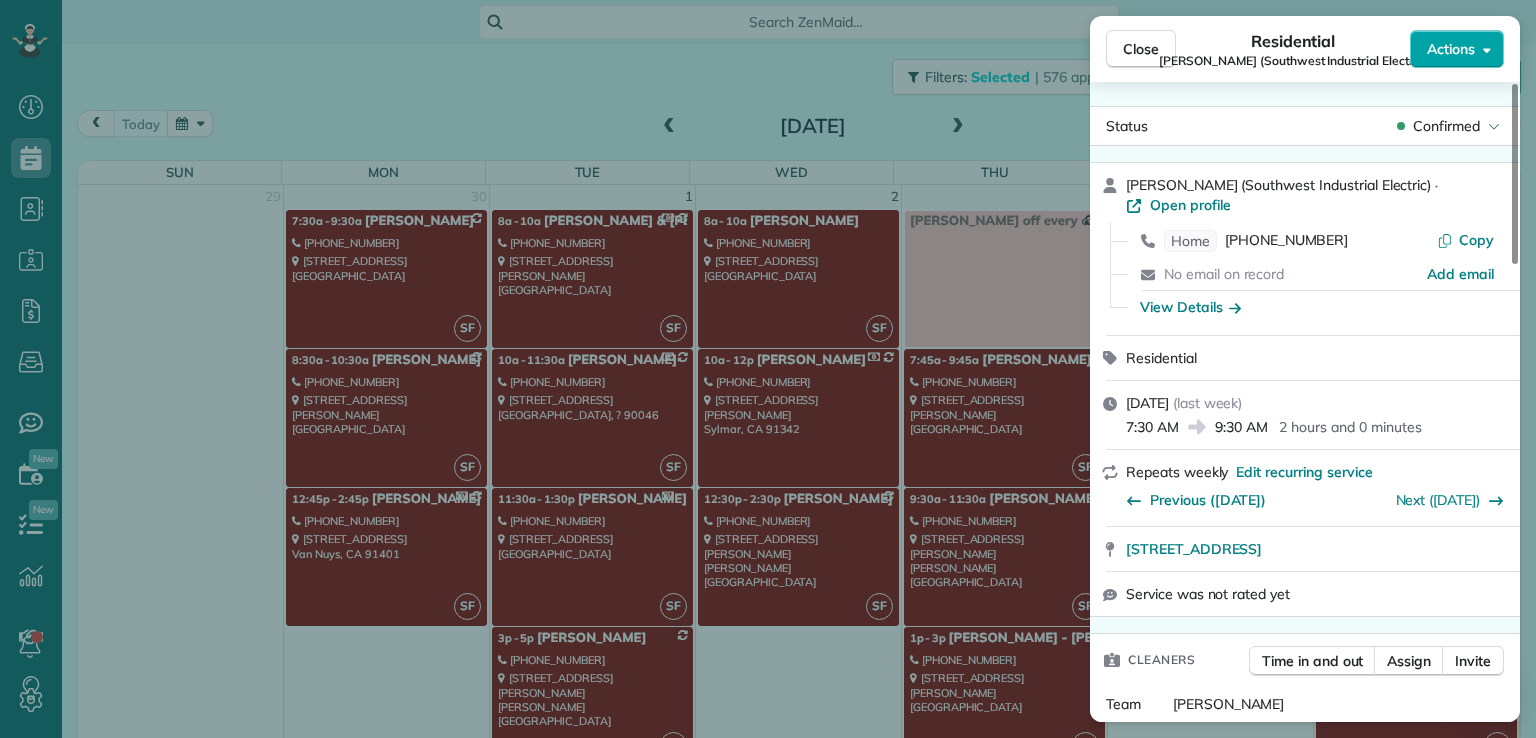 click on "Actions" at bounding box center [1451, 49] 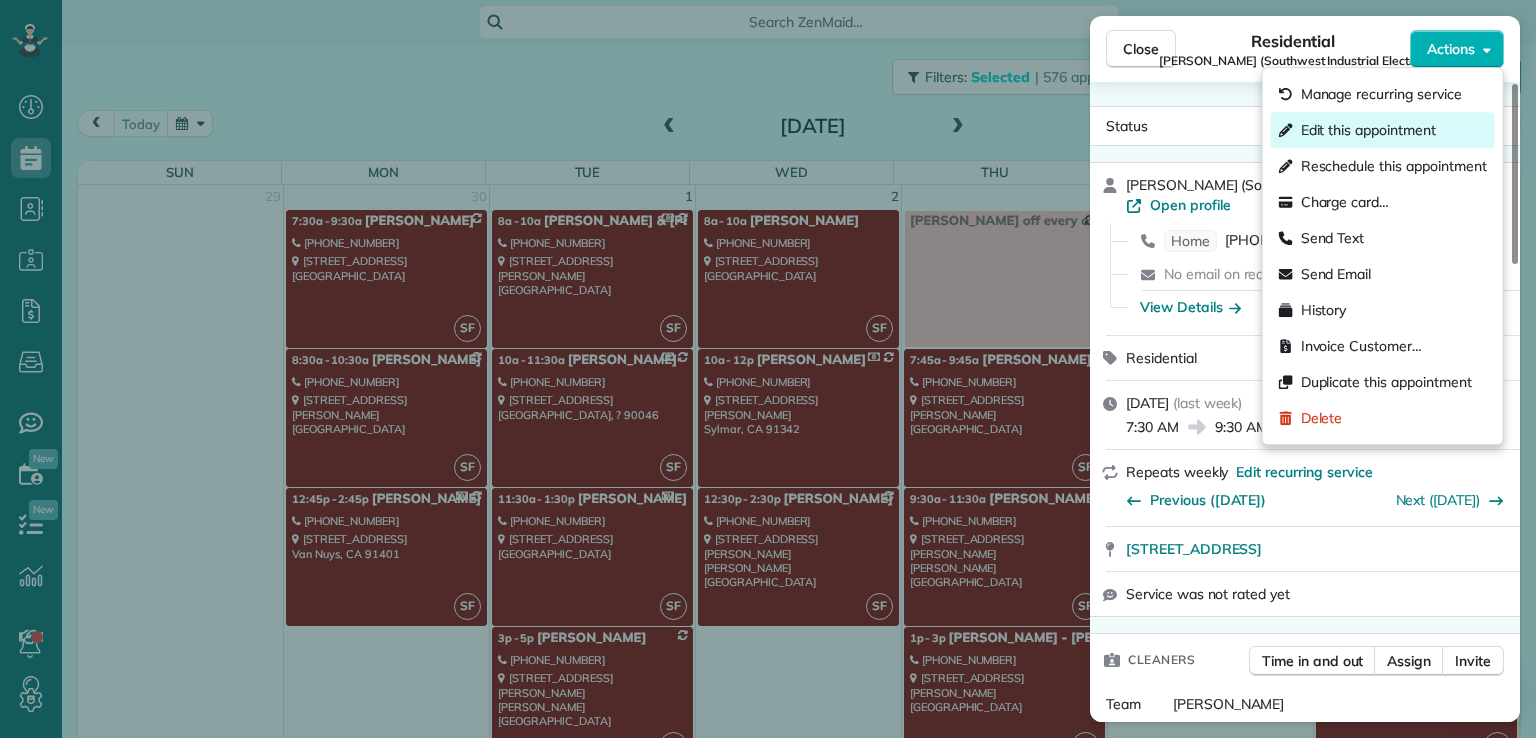 click on "Edit this appointment" at bounding box center (1368, 130) 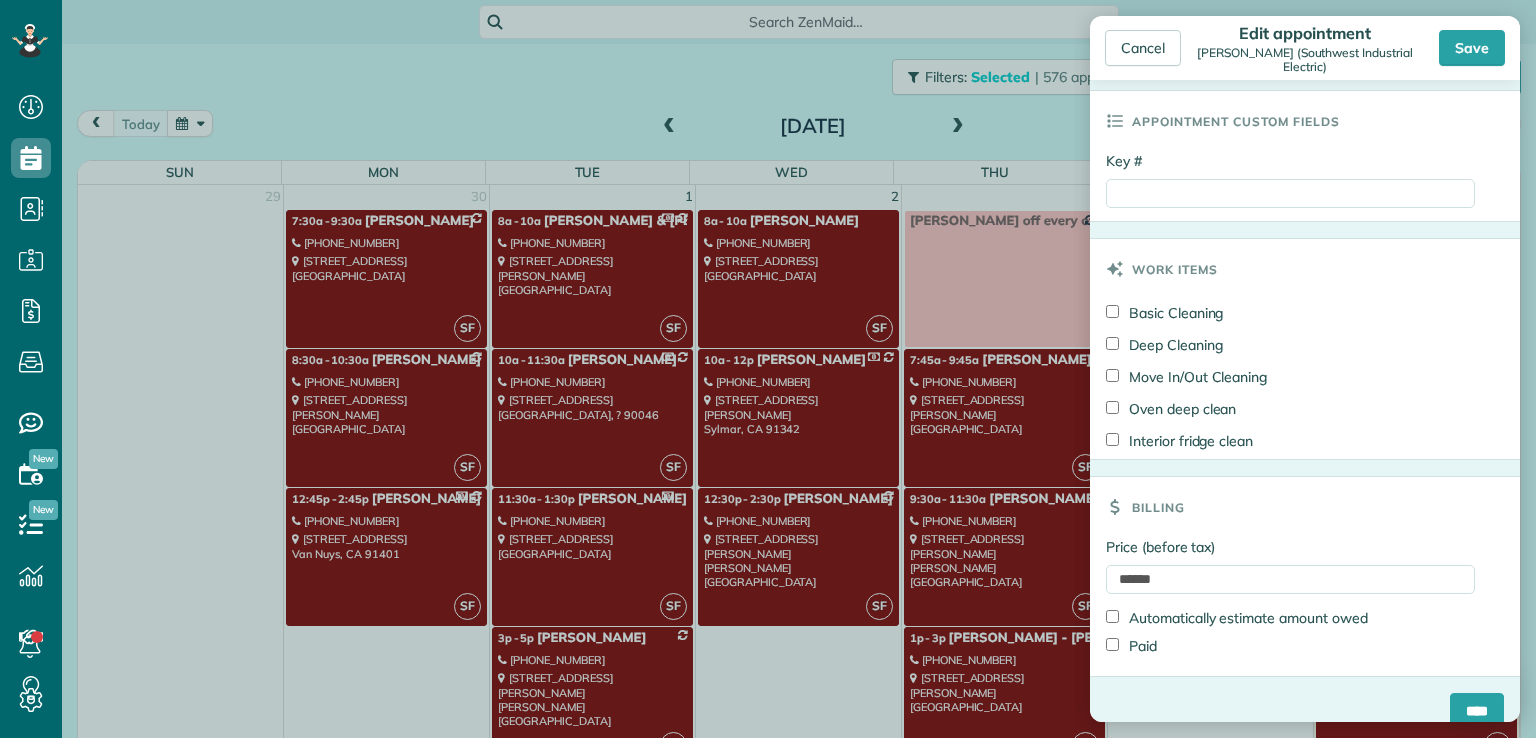 scroll, scrollTop: 954, scrollLeft: 0, axis: vertical 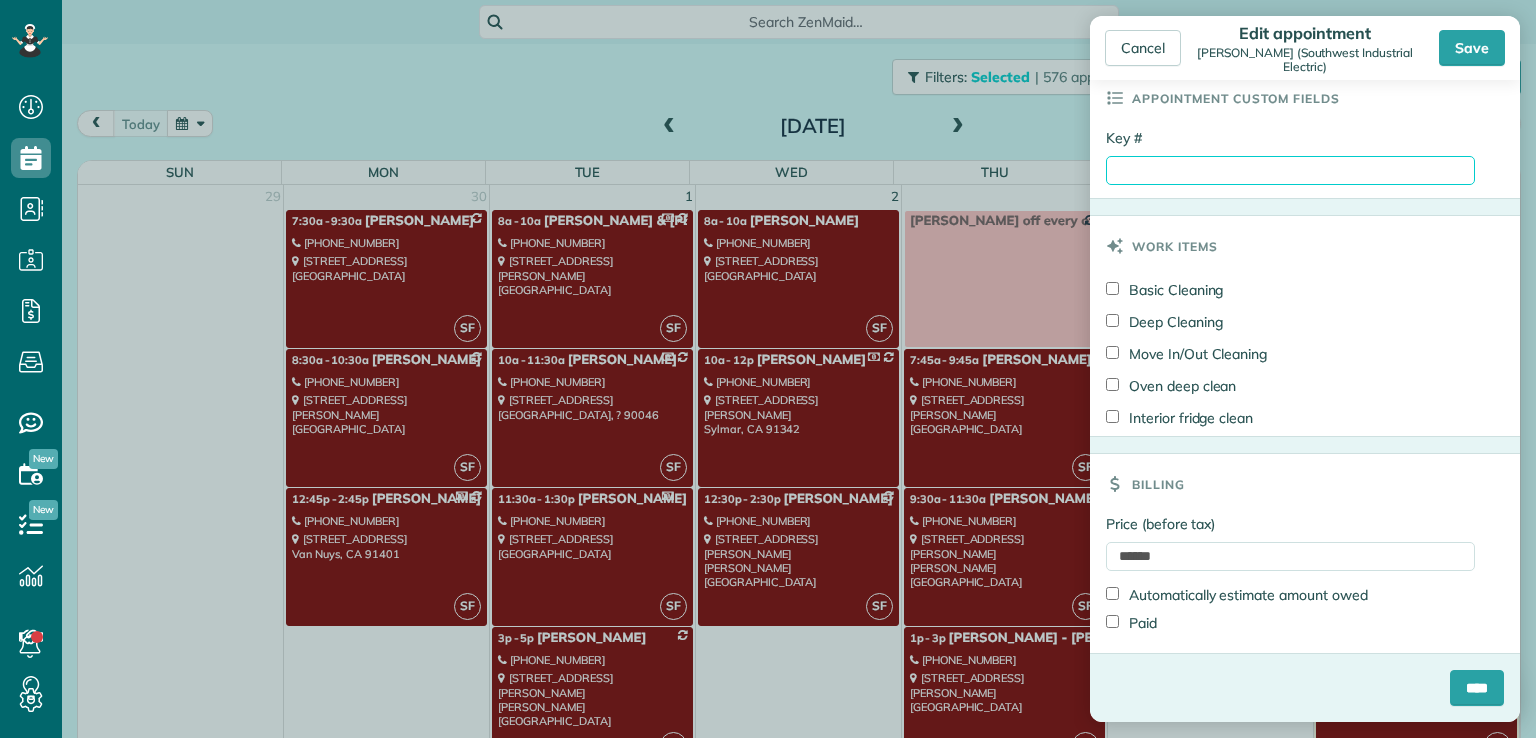 click on "Key #" at bounding box center (1290, 170) 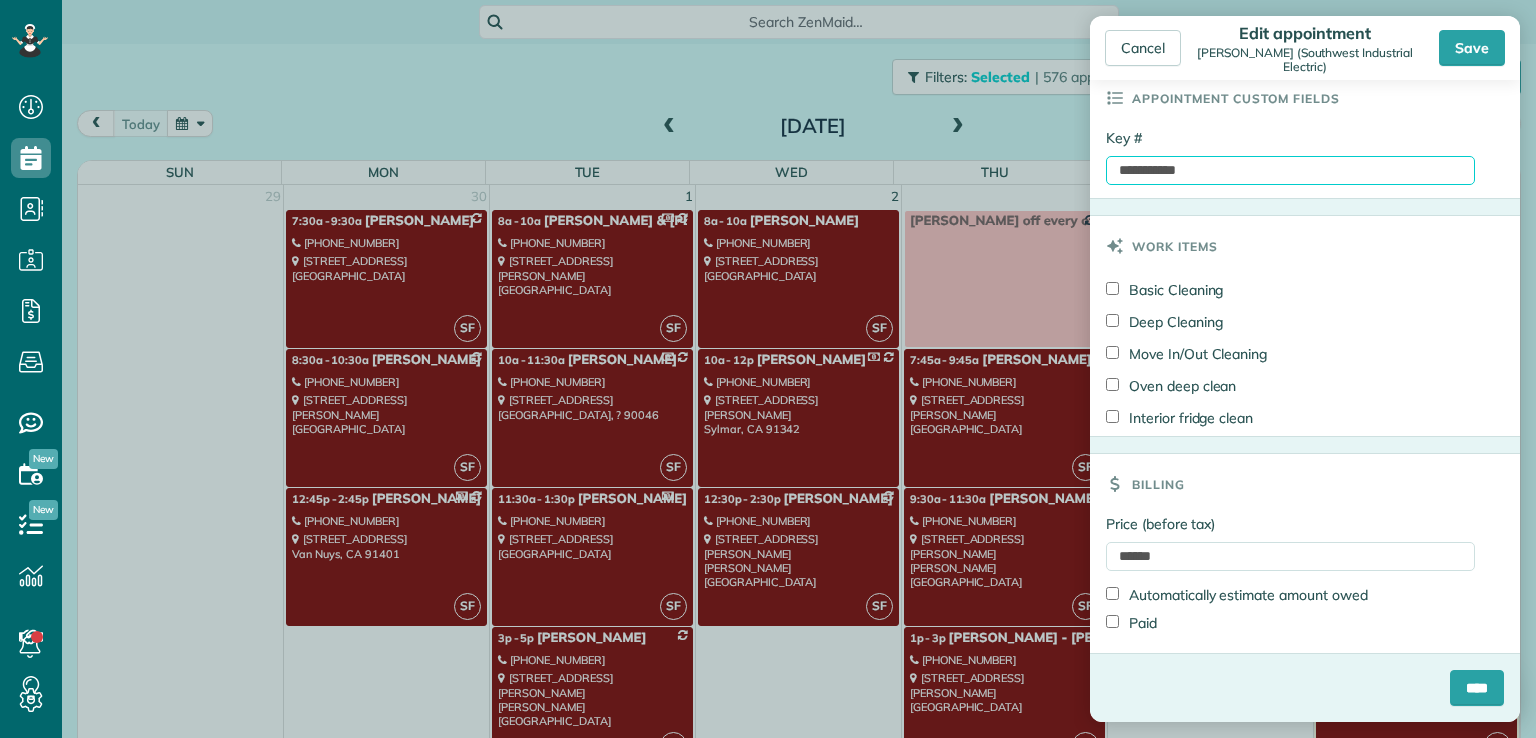 type on "**********" 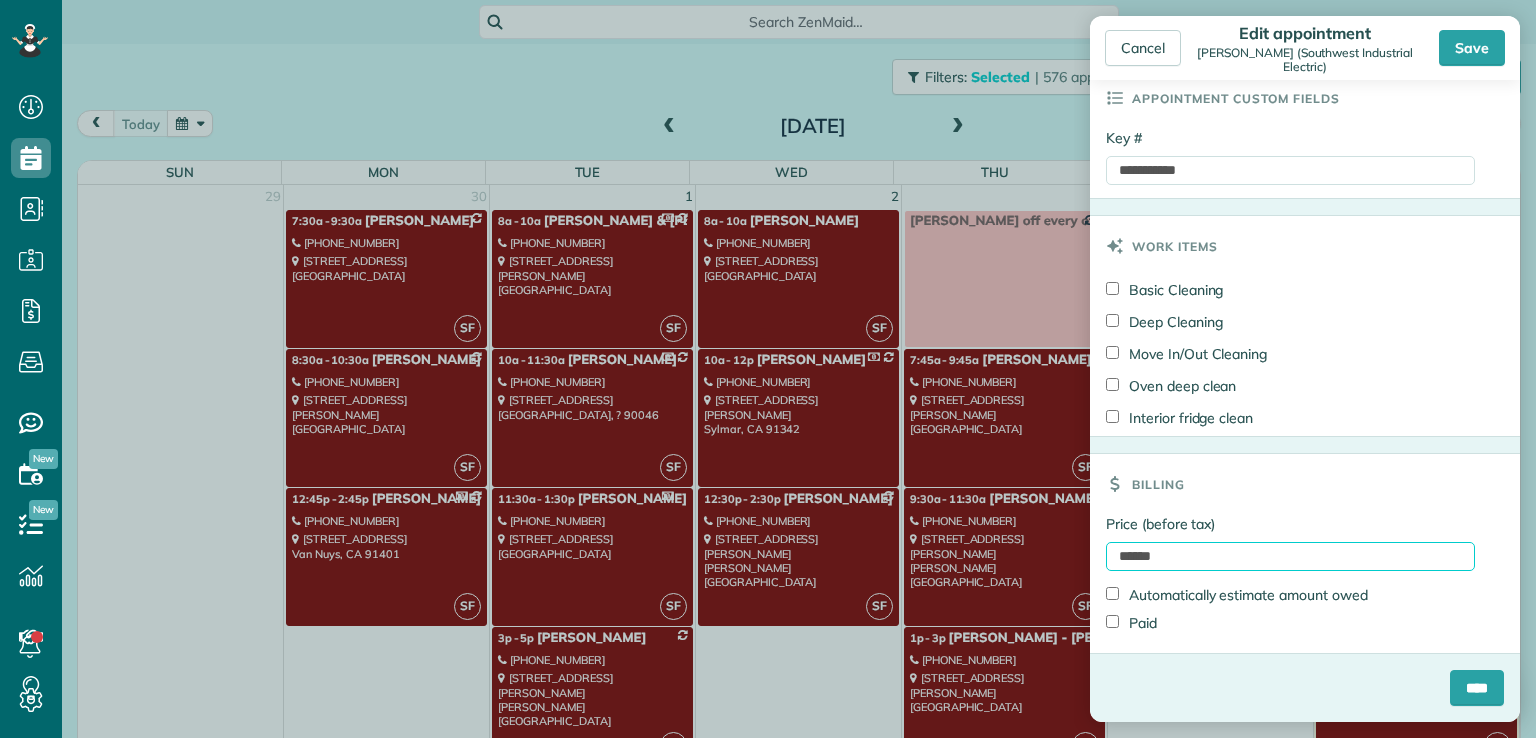 click on "******" at bounding box center [1290, 556] 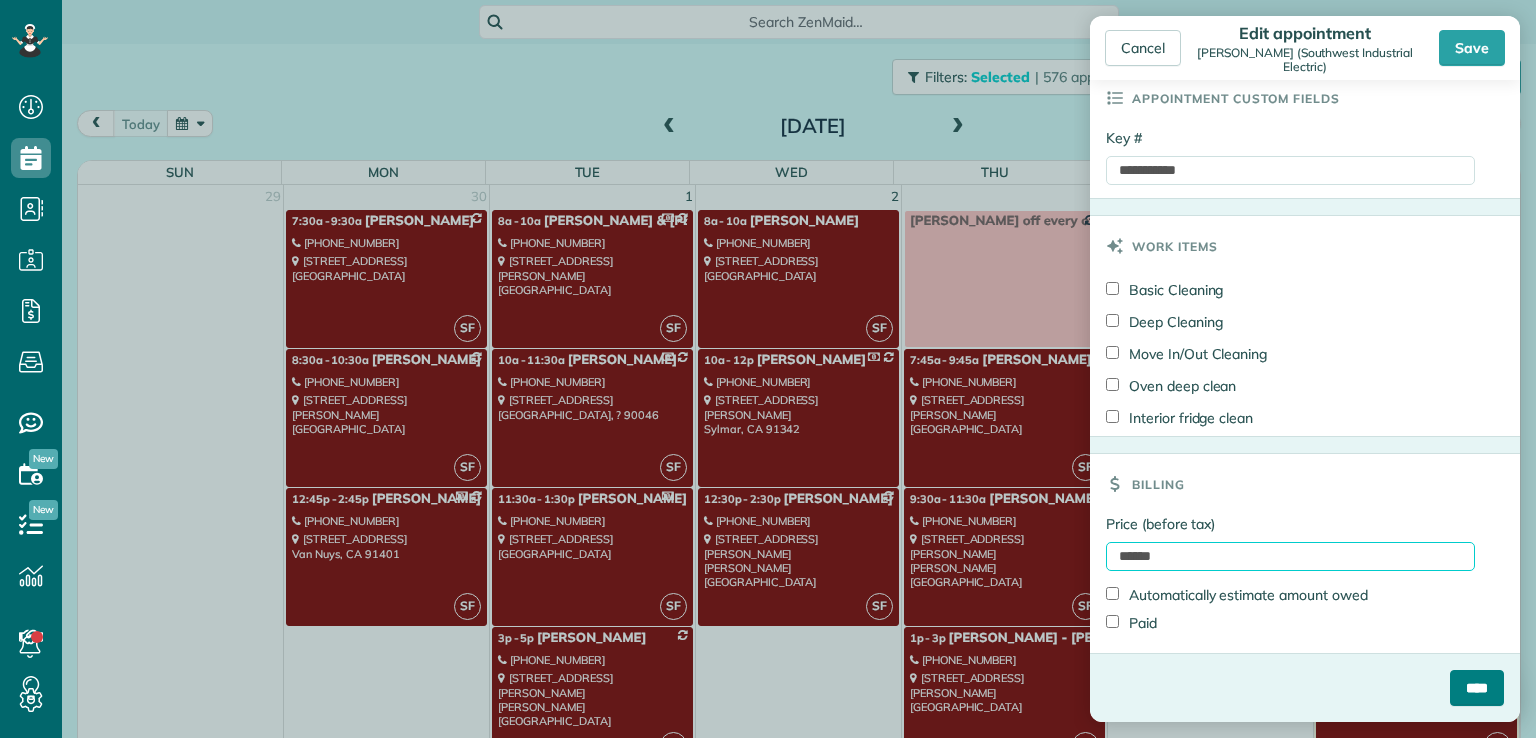 type on "******" 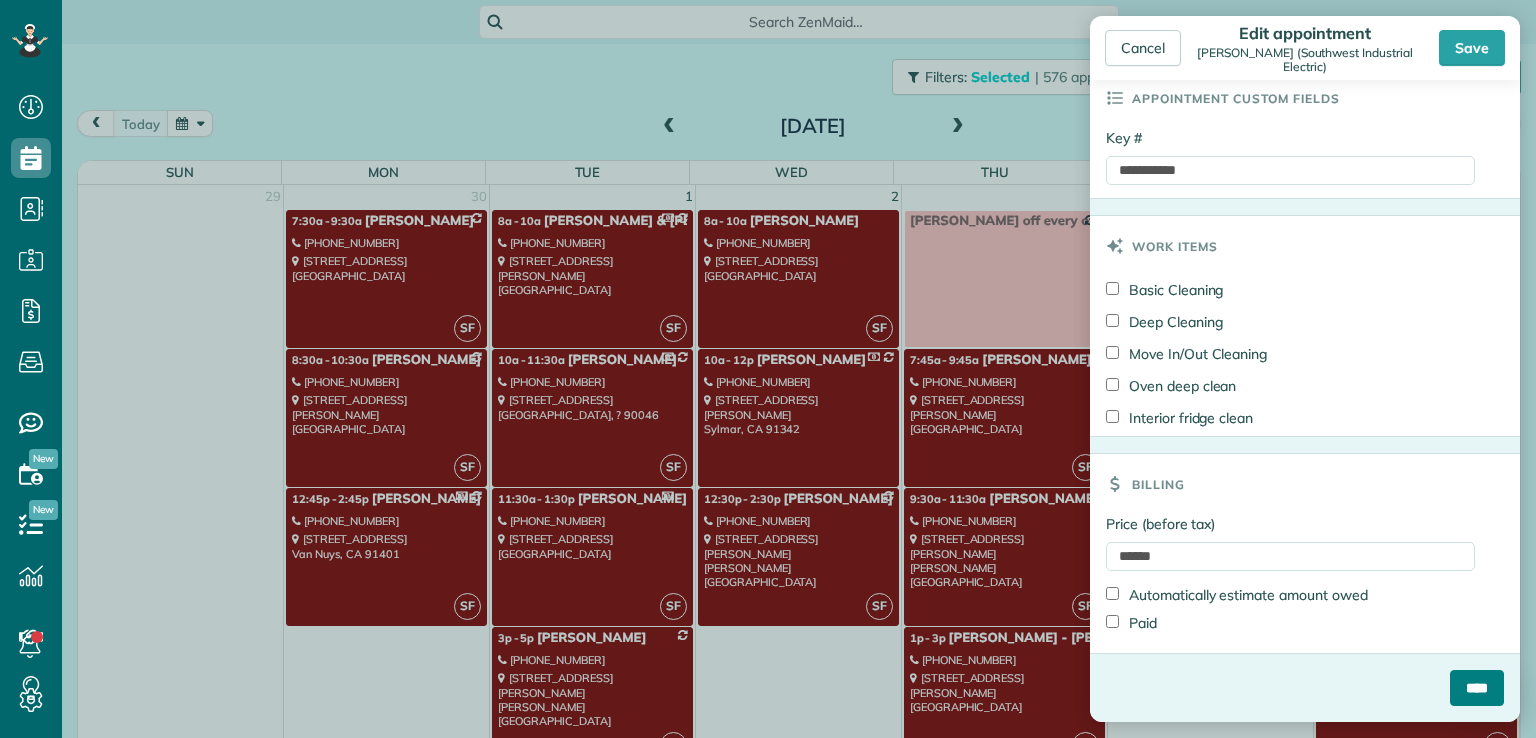 click on "****" at bounding box center [1477, 688] 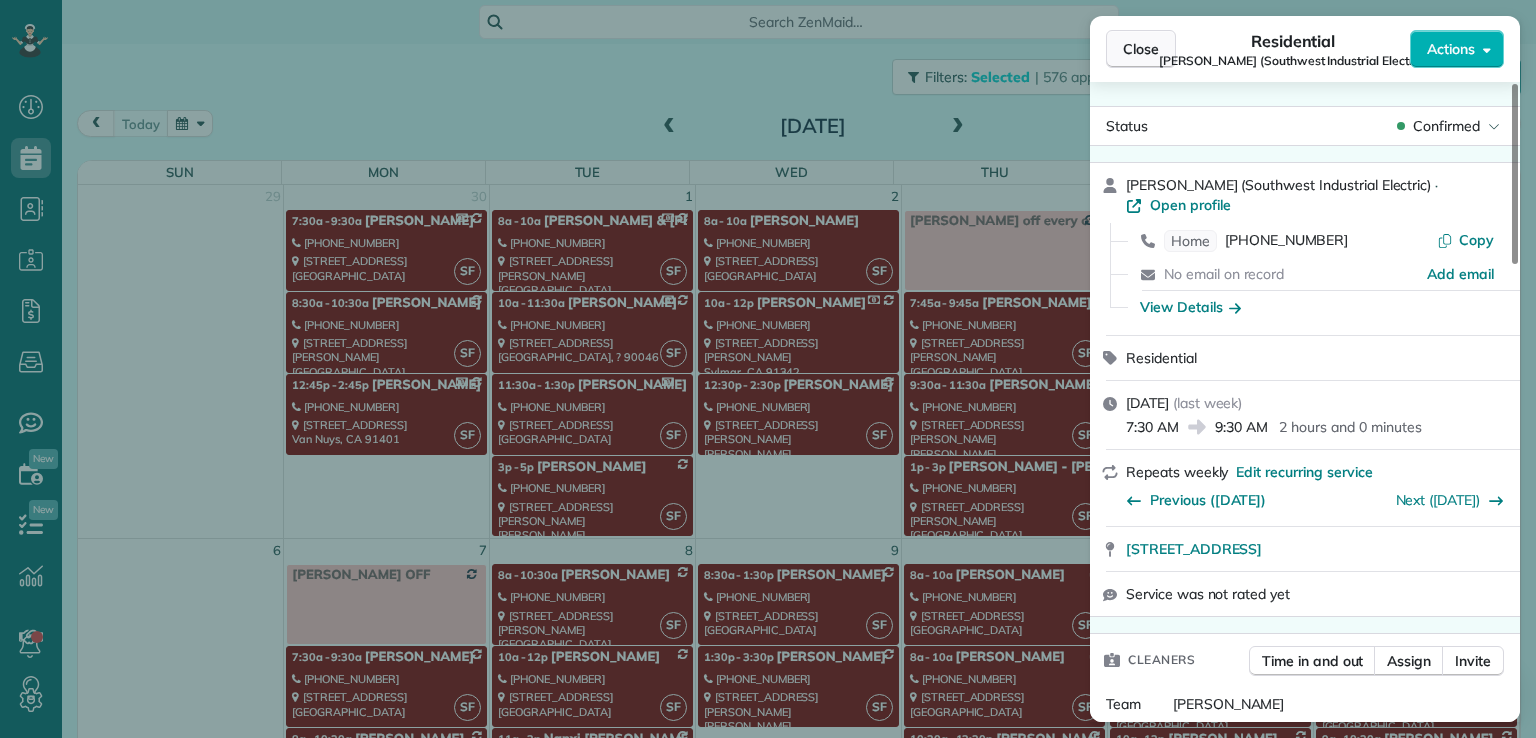 click on "Close" at bounding box center (1141, 49) 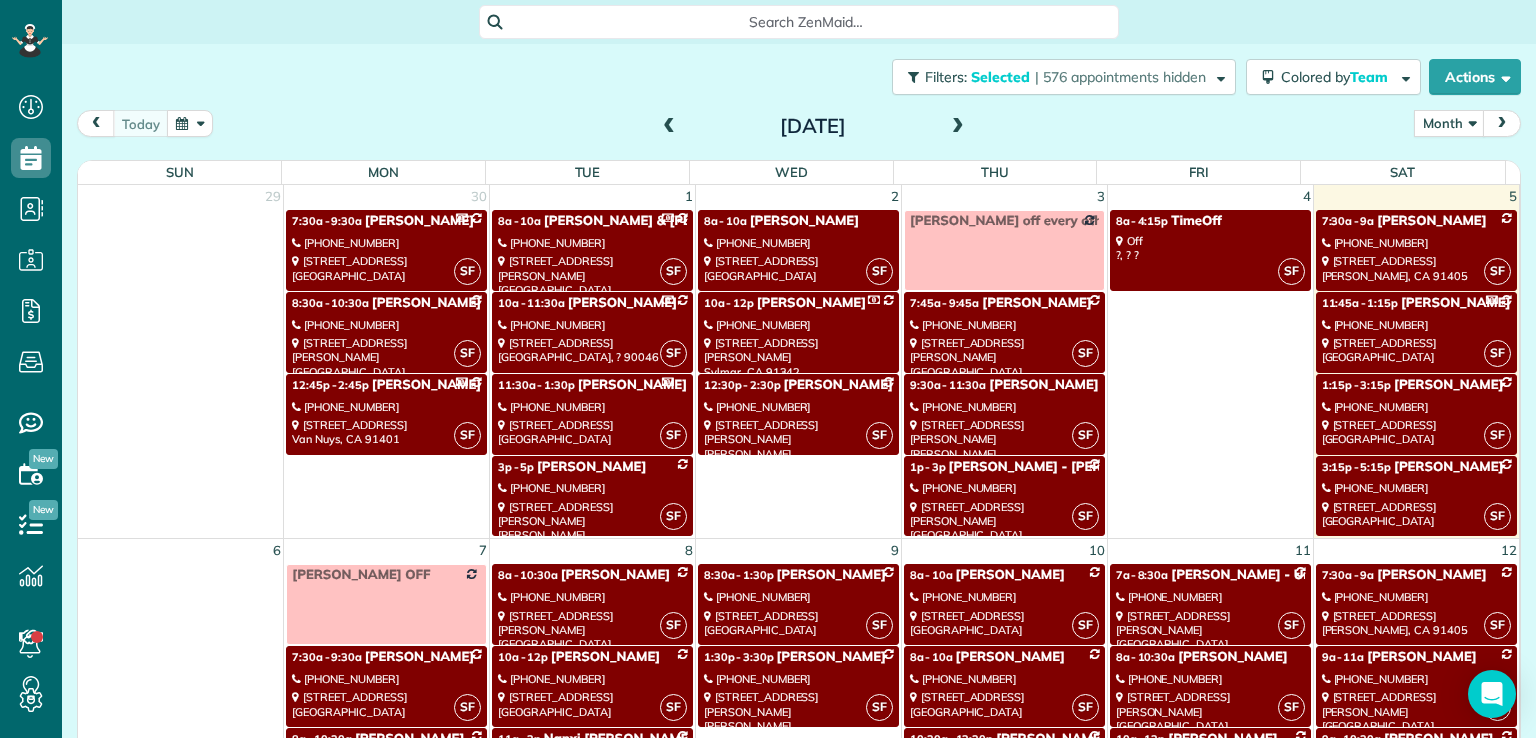 click on "SF 8a - 10a   [PERSON_NAME] [PHONE_NUMBER] [STREET_ADDRESS]" at bounding box center [798, 250] 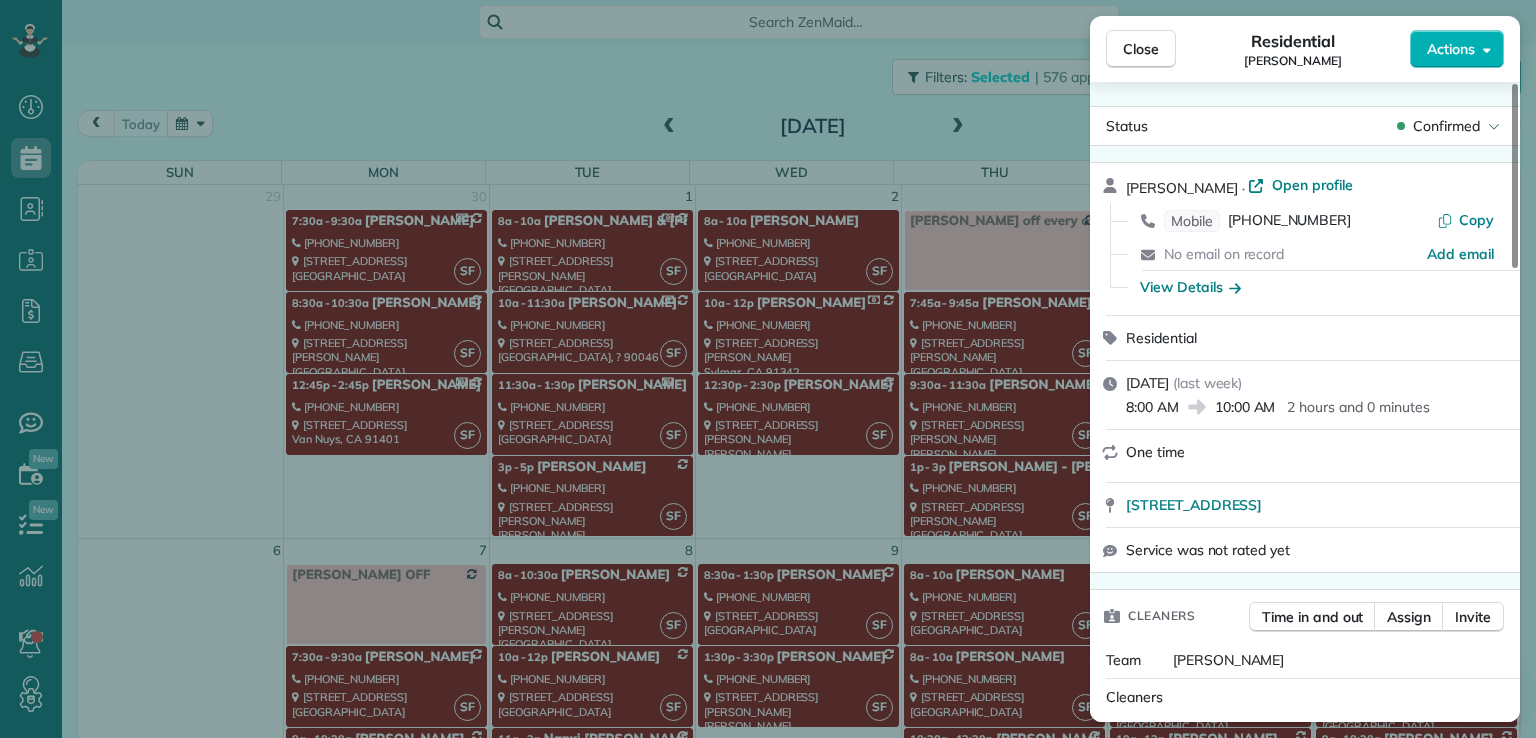 click on "Actions" at bounding box center (1451, 49) 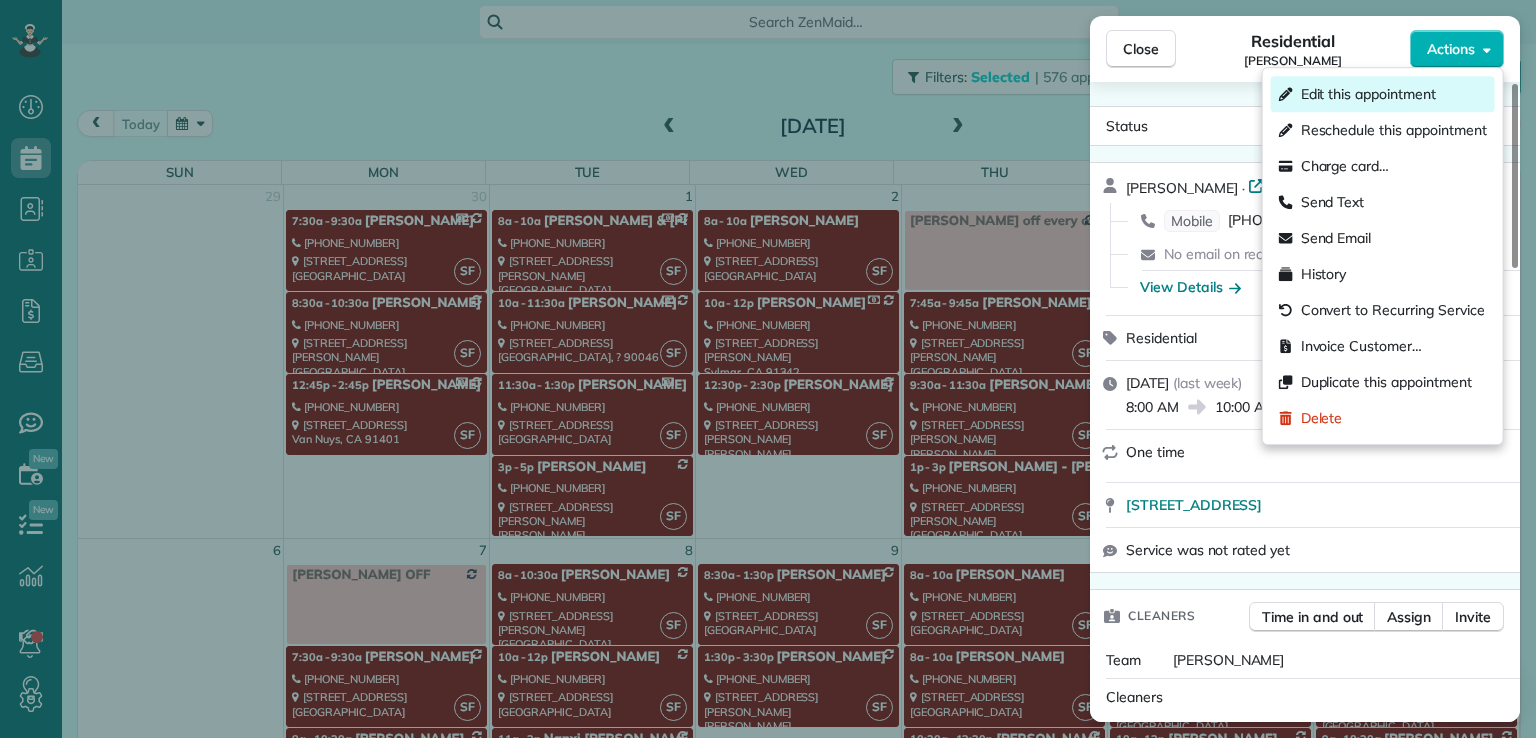 click on "Edit this appointment" at bounding box center (1368, 94) 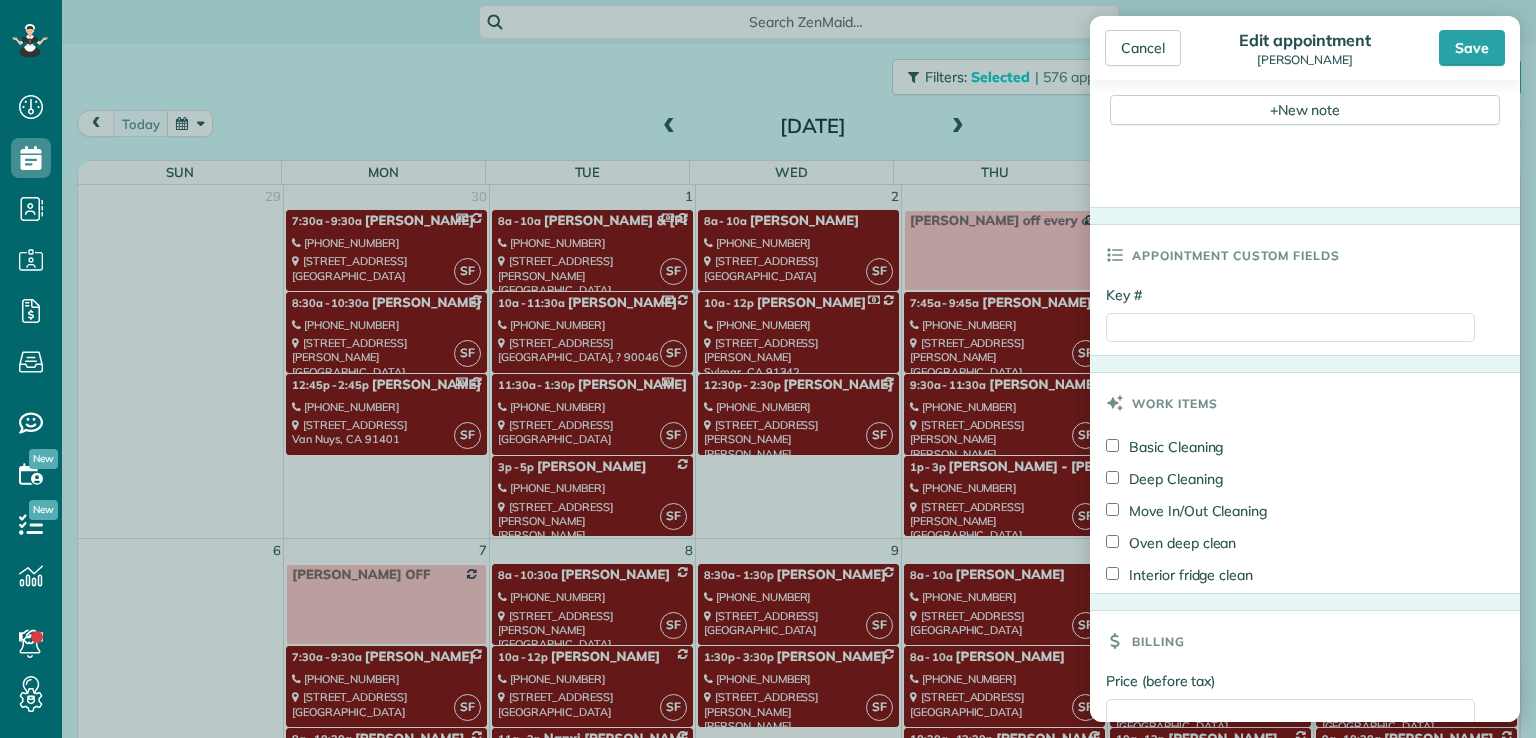 scroll, scrollTop: 934, scrollLeft: 0, axis: vertical 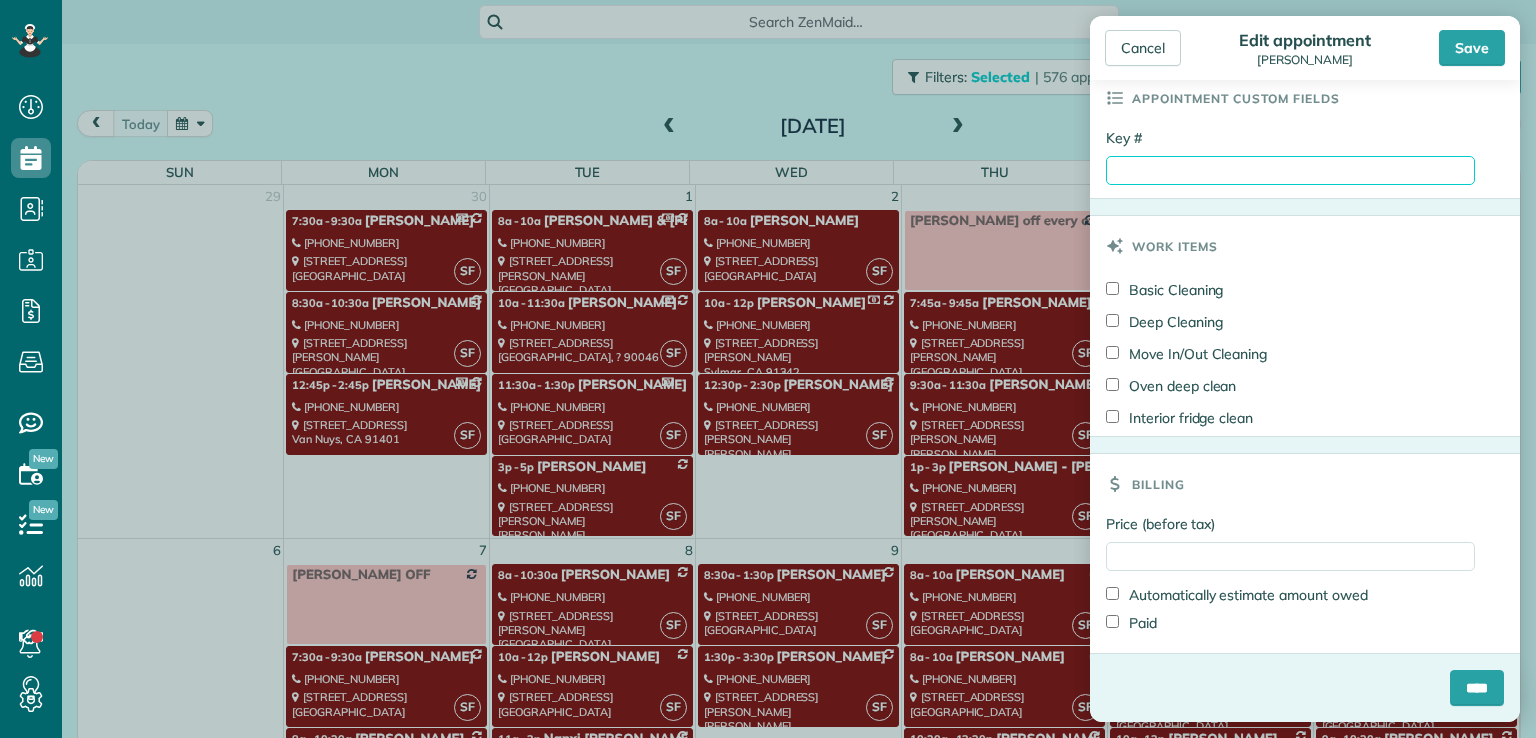 click on "Key #" at bounding box center (1290, 170) 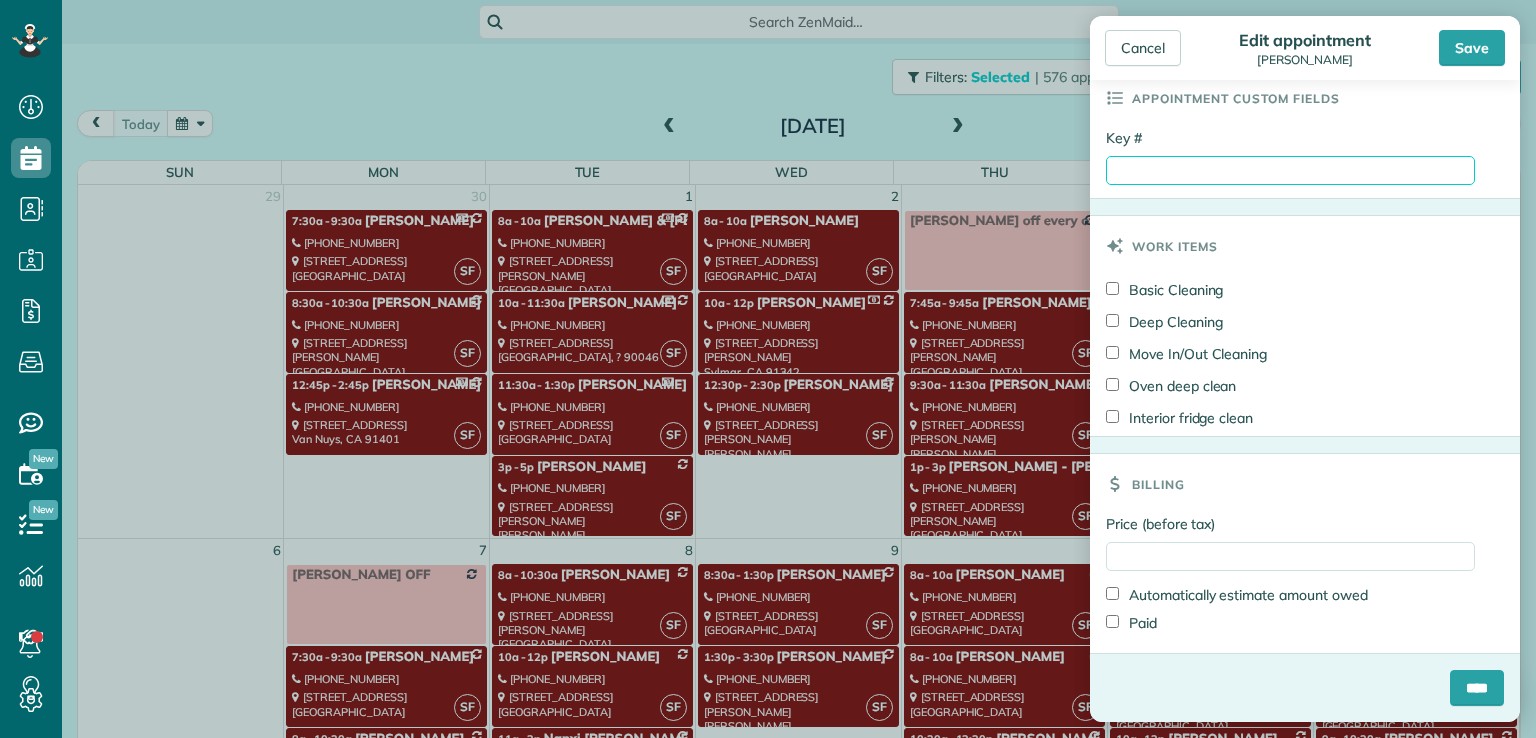 type on "****" 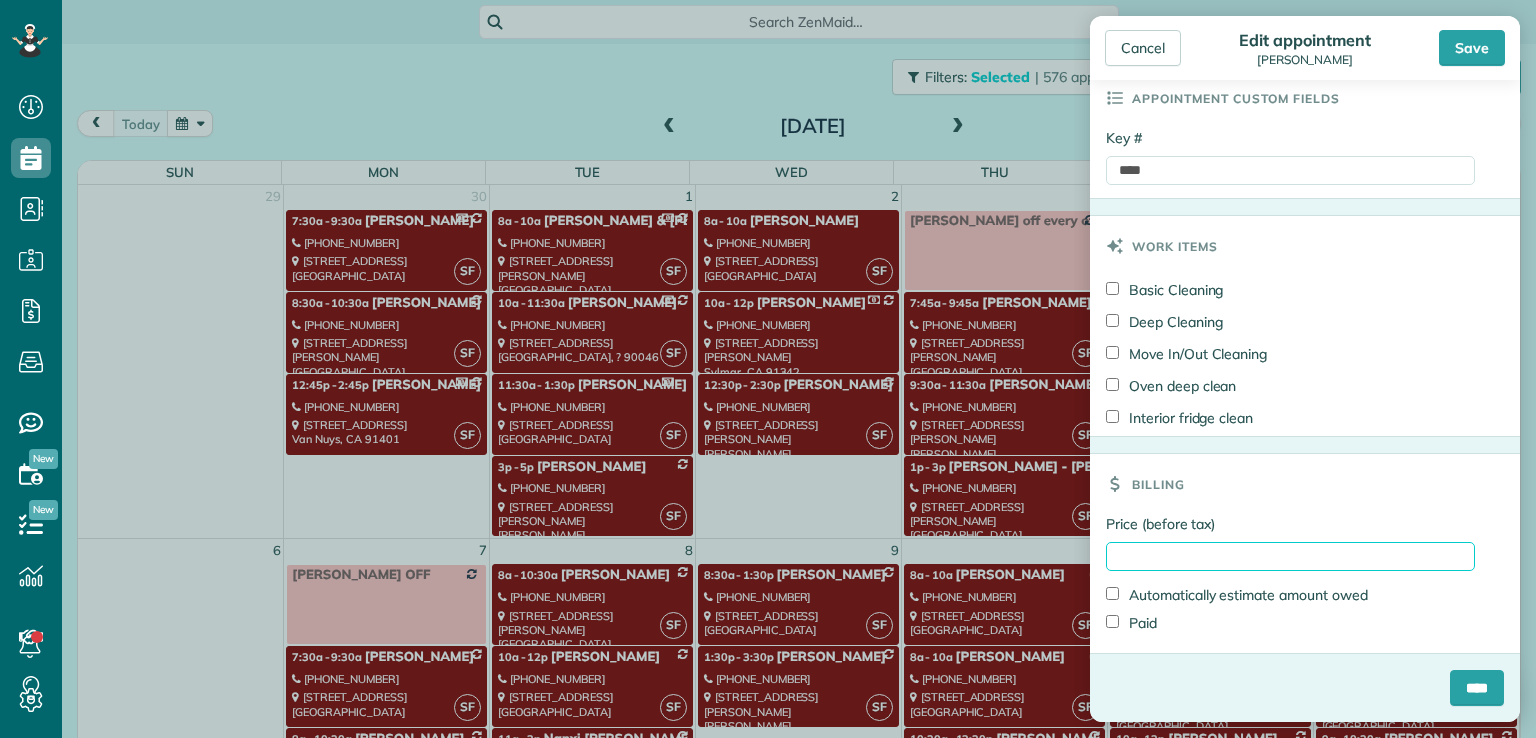 click on "Price (before tax)" at bounding box center [1290, 556] 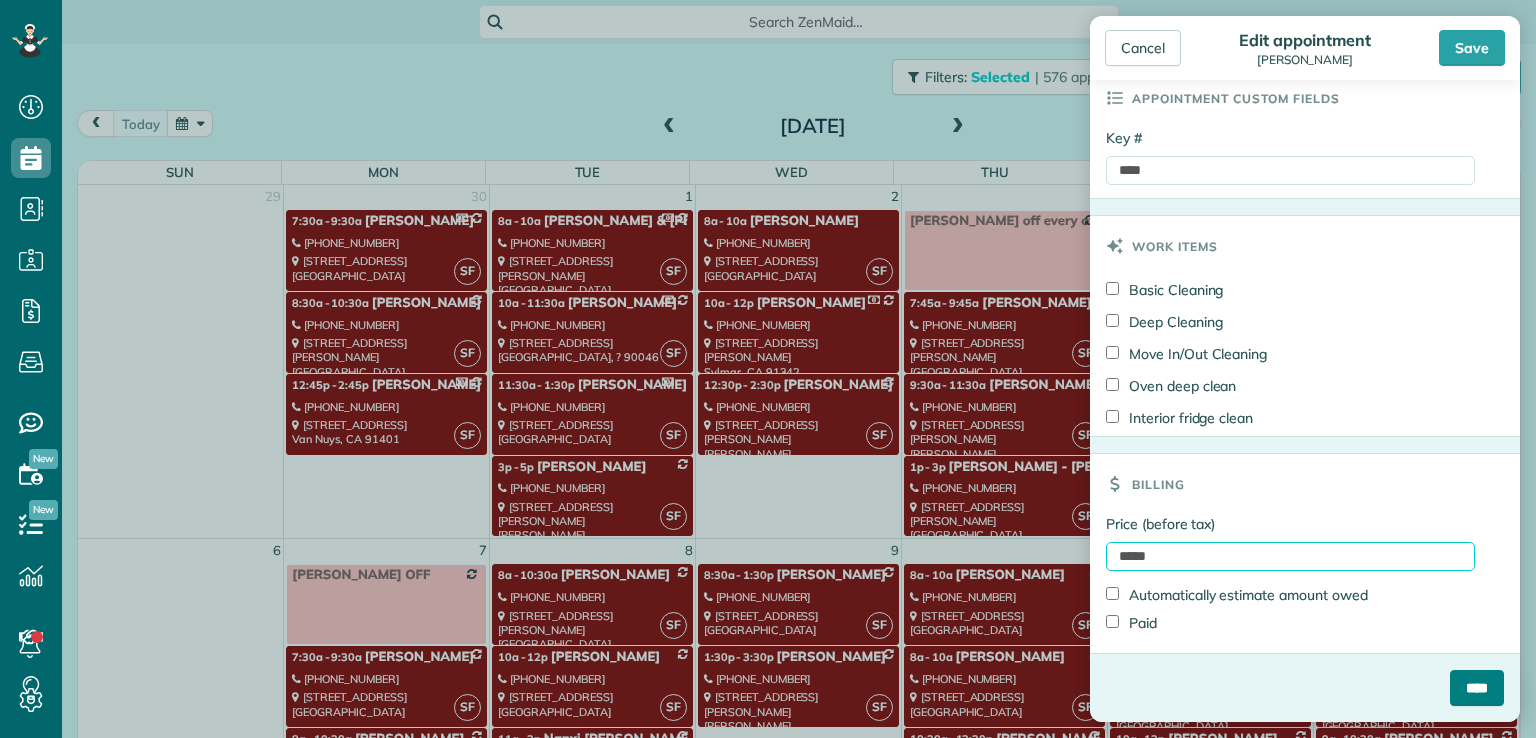 type on "*****" 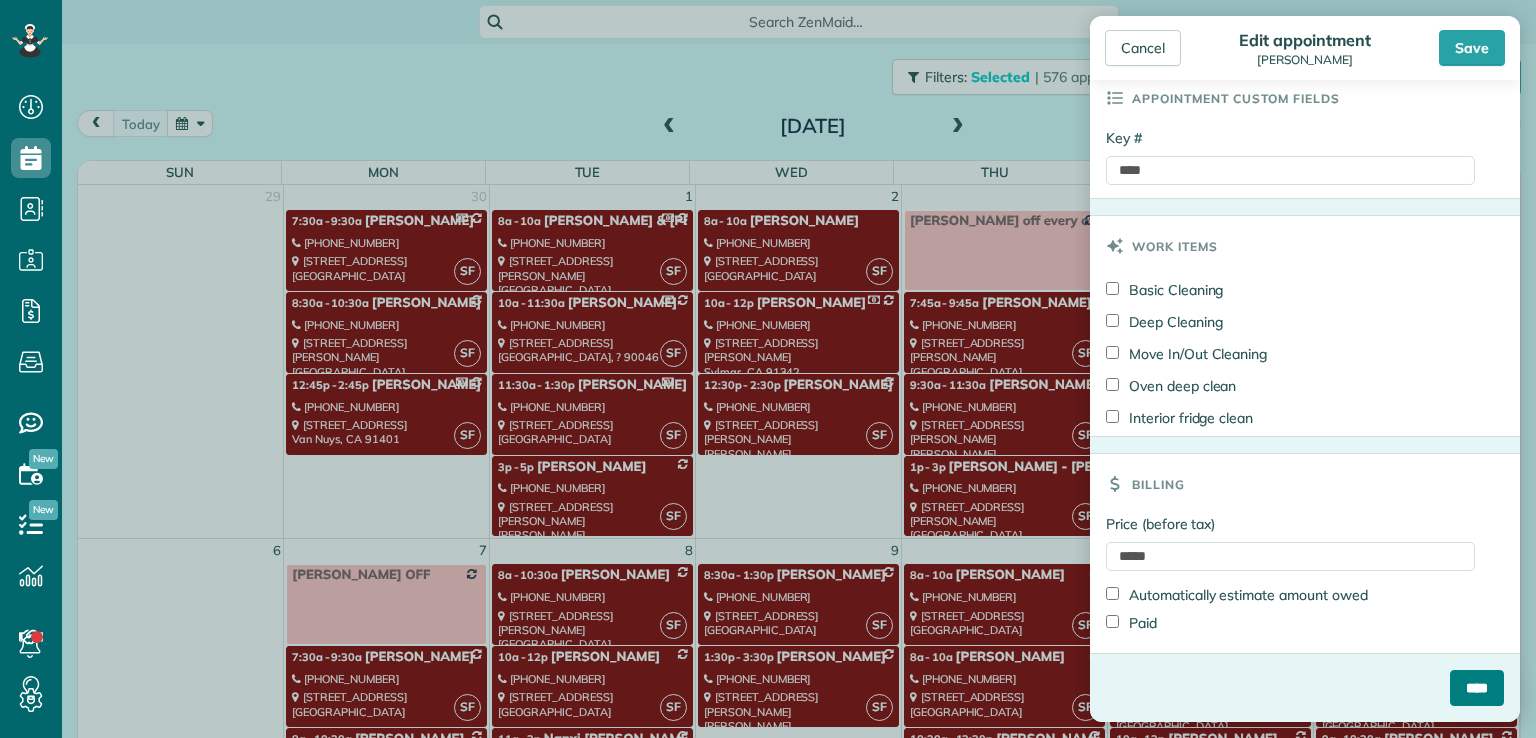 click on "****" at bounding box center (1477, 688) 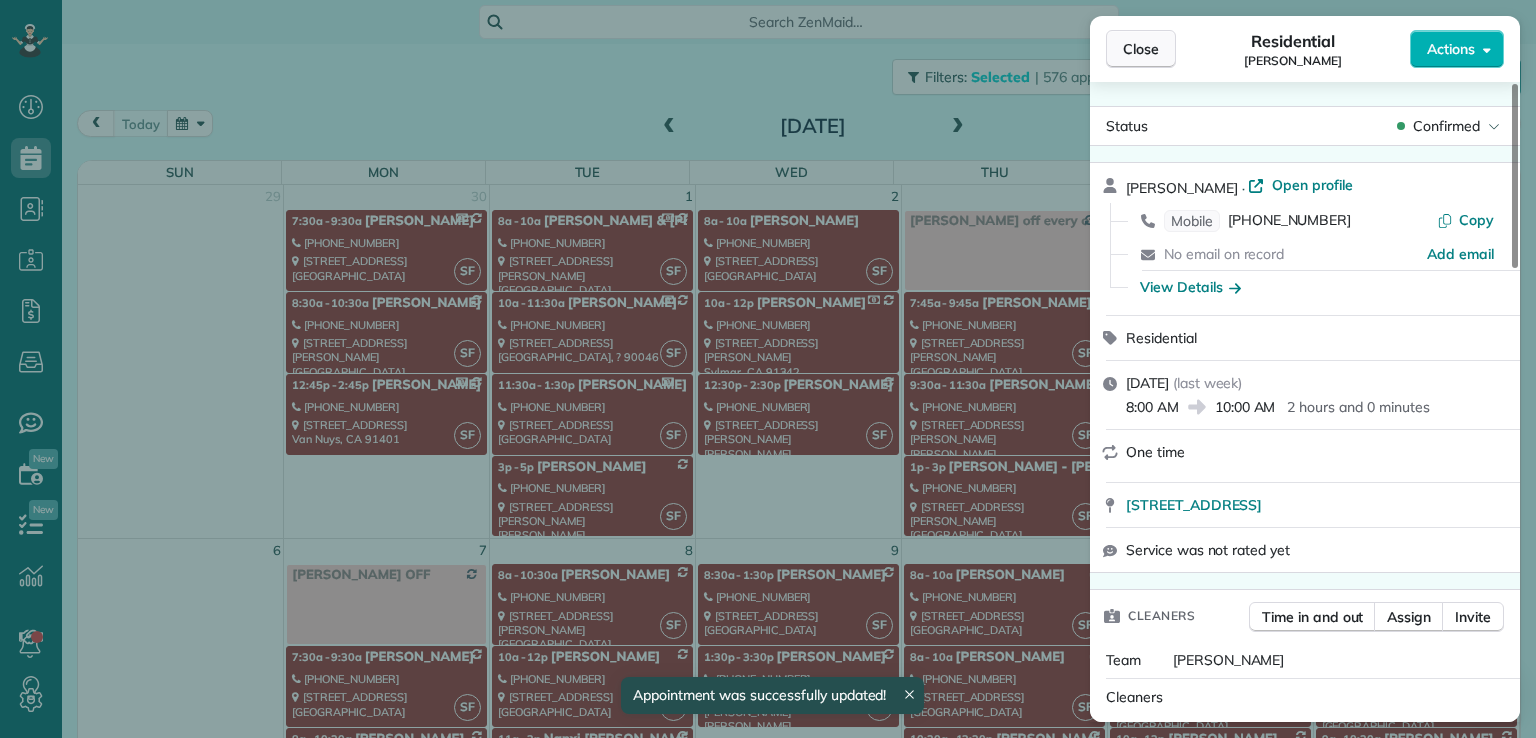 click on "Close" at bounding box center [1141, 49] 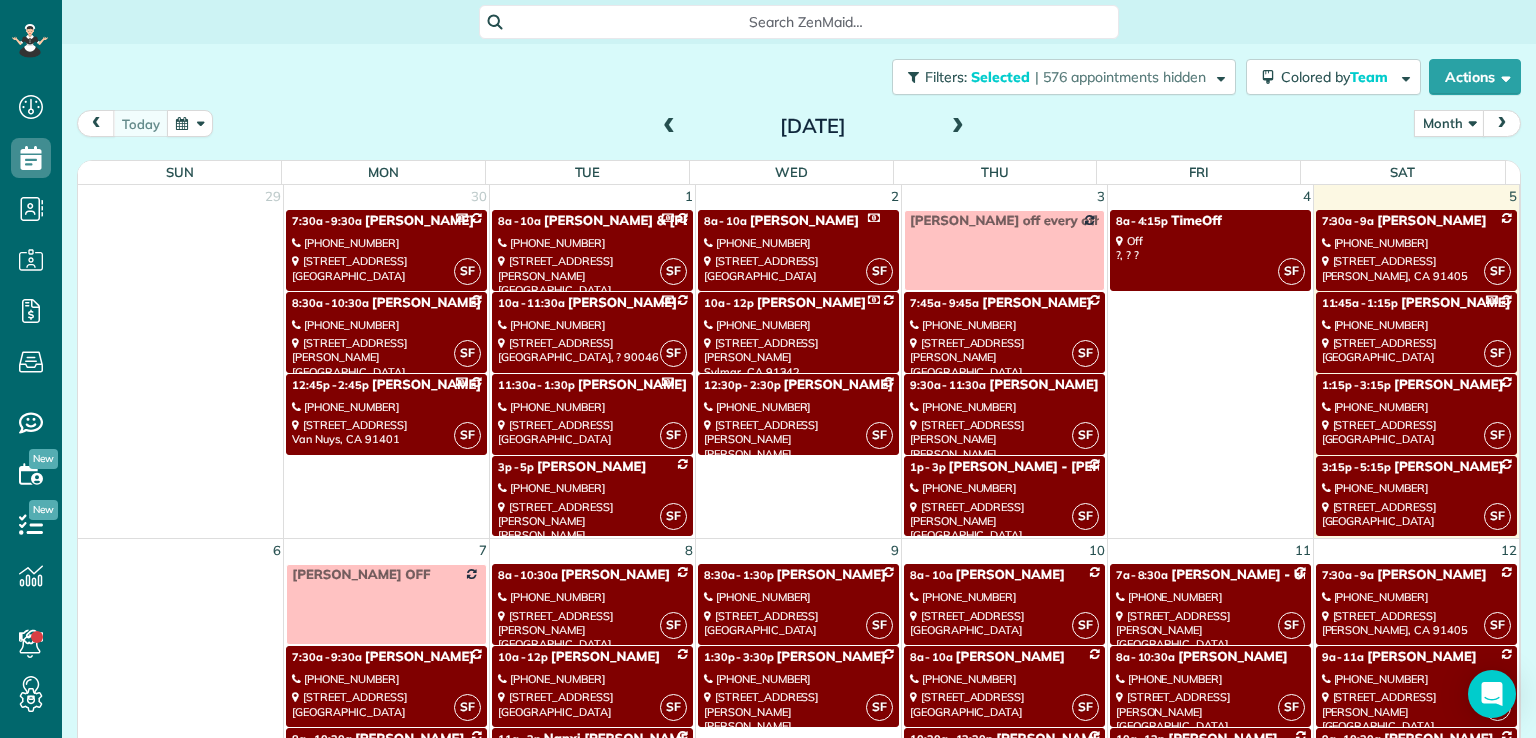 click on "[STREET_ADDRESS]" at bounding box center (386, 268) 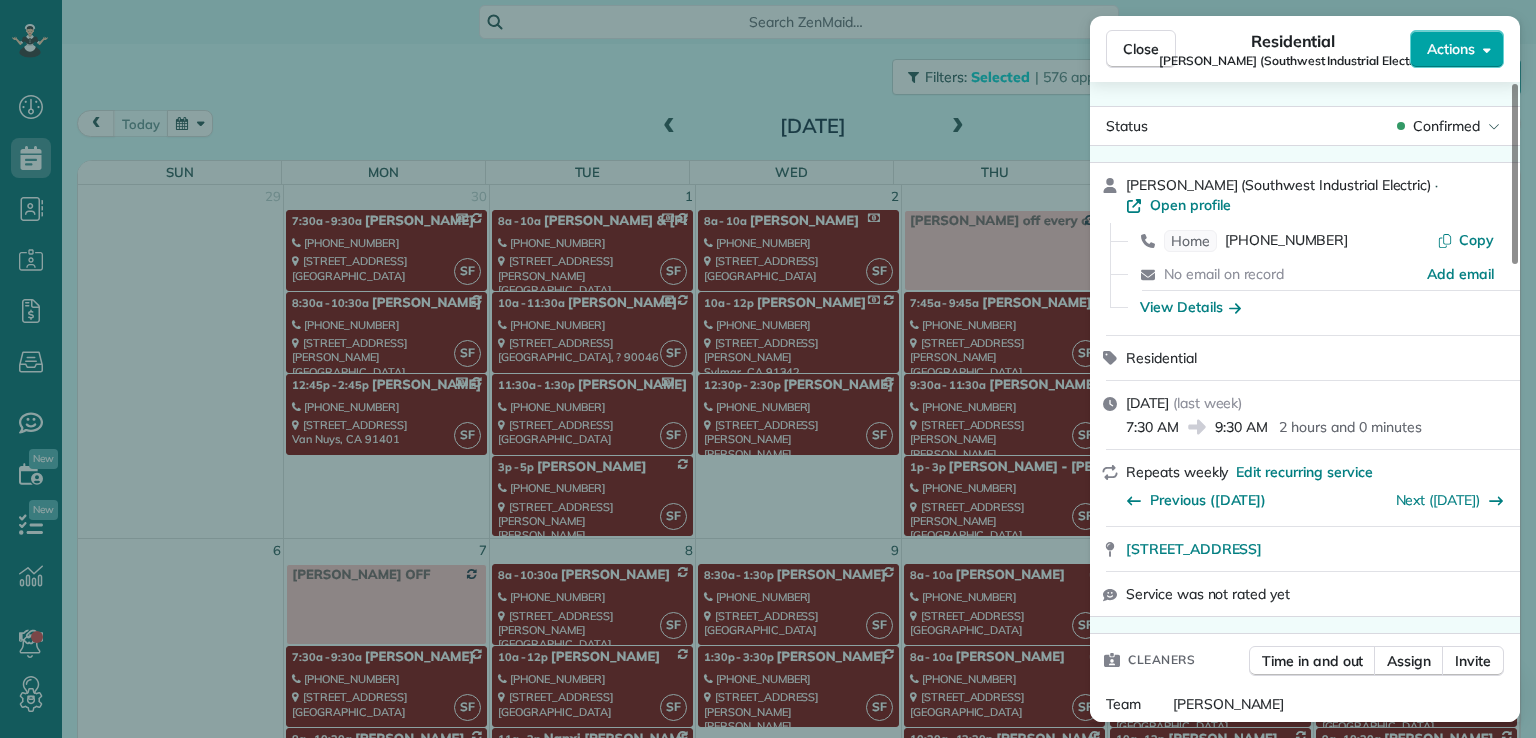 click on "Actions" at bounding box center (1451, 49) 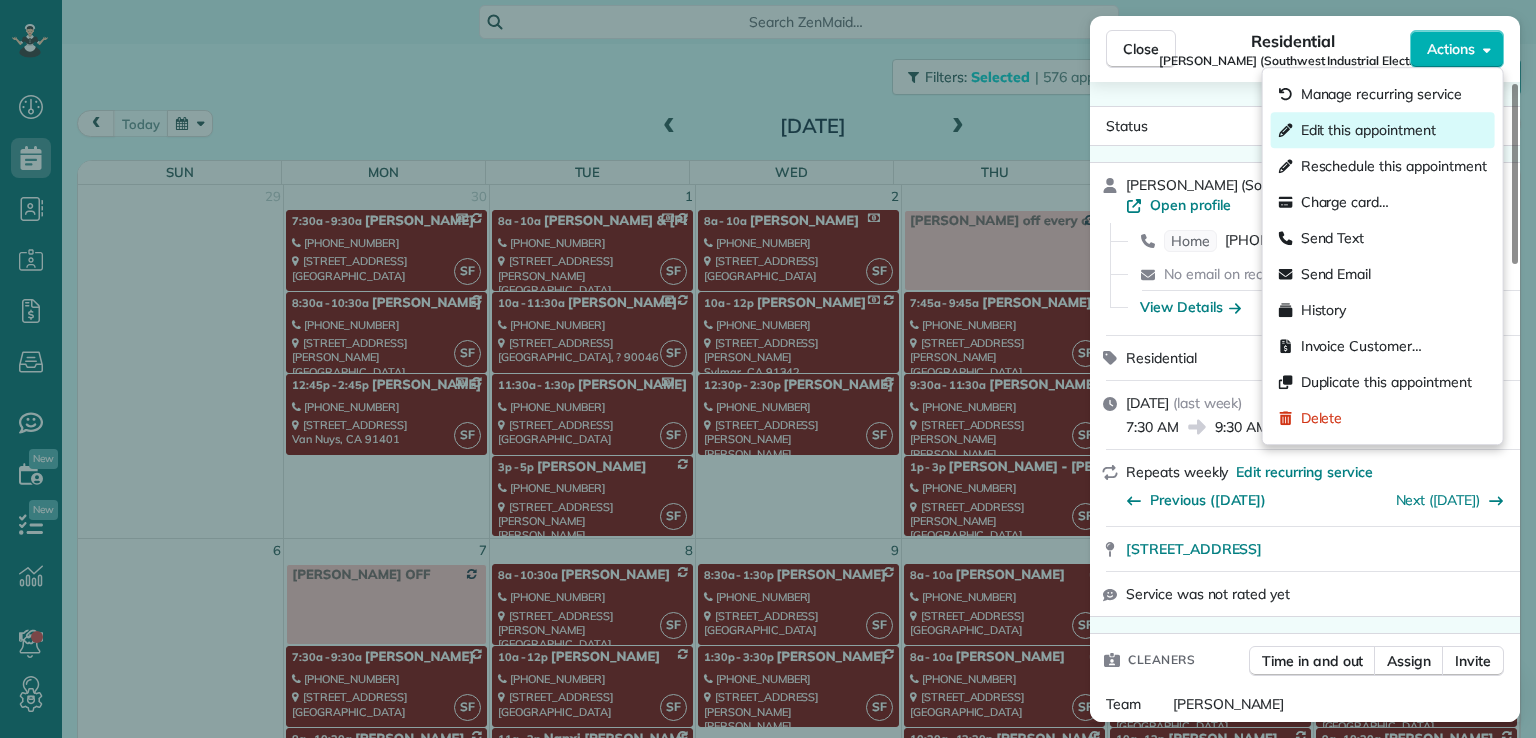 click on "Edit this appointment" at bounding box center [1368, 130] 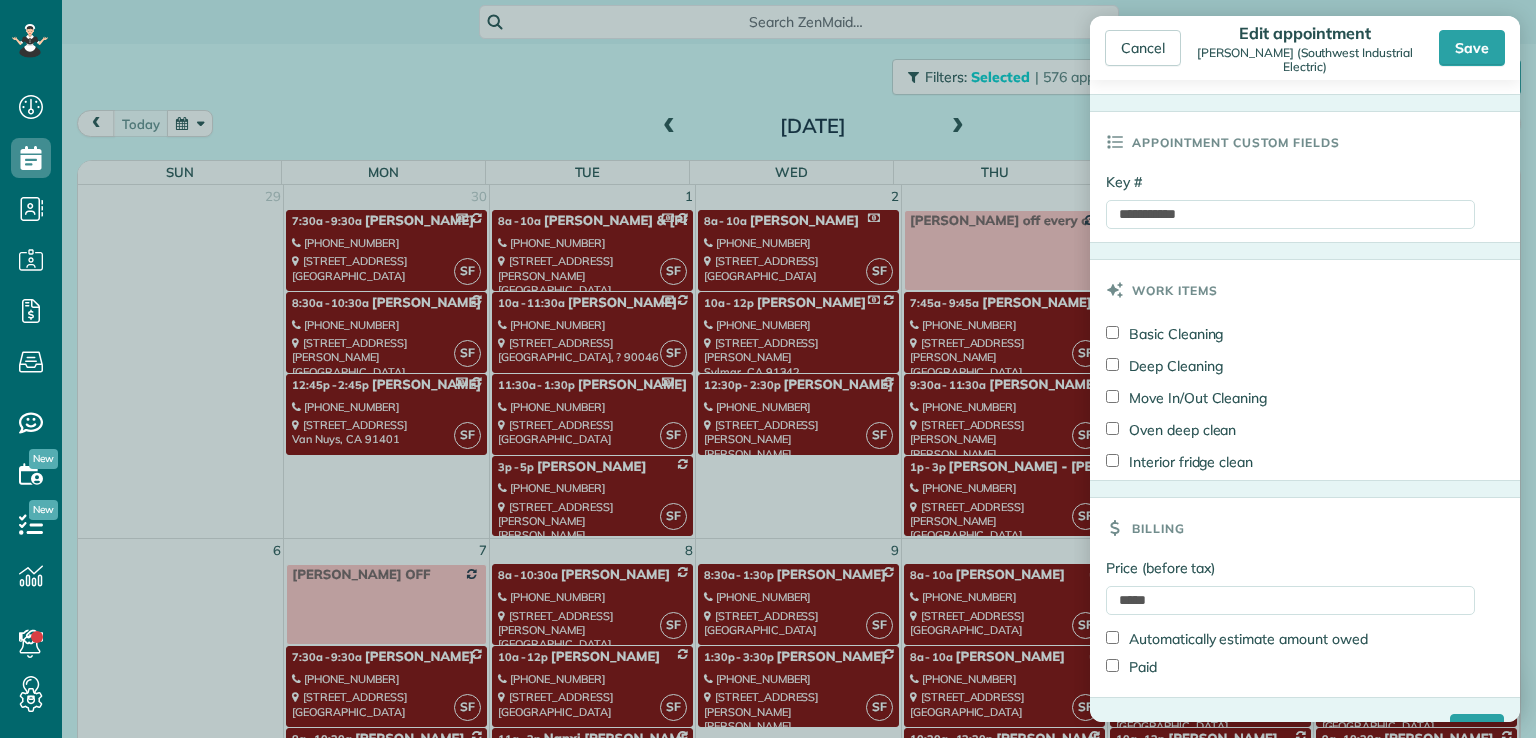 scroll, scrollTop: 954, scrollLeft: 0, axis: vertical 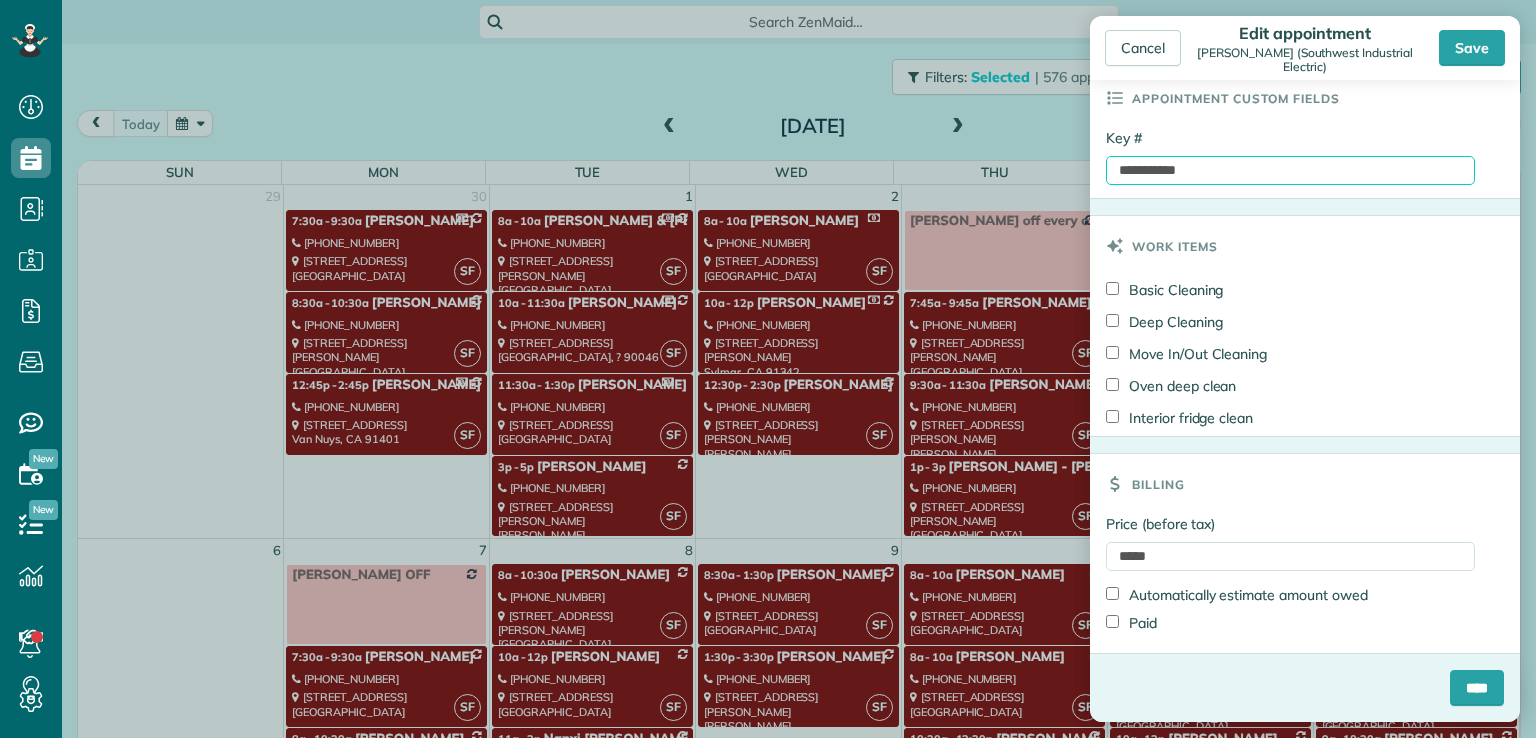 click on "**********" at bounding box center [1290, 170] 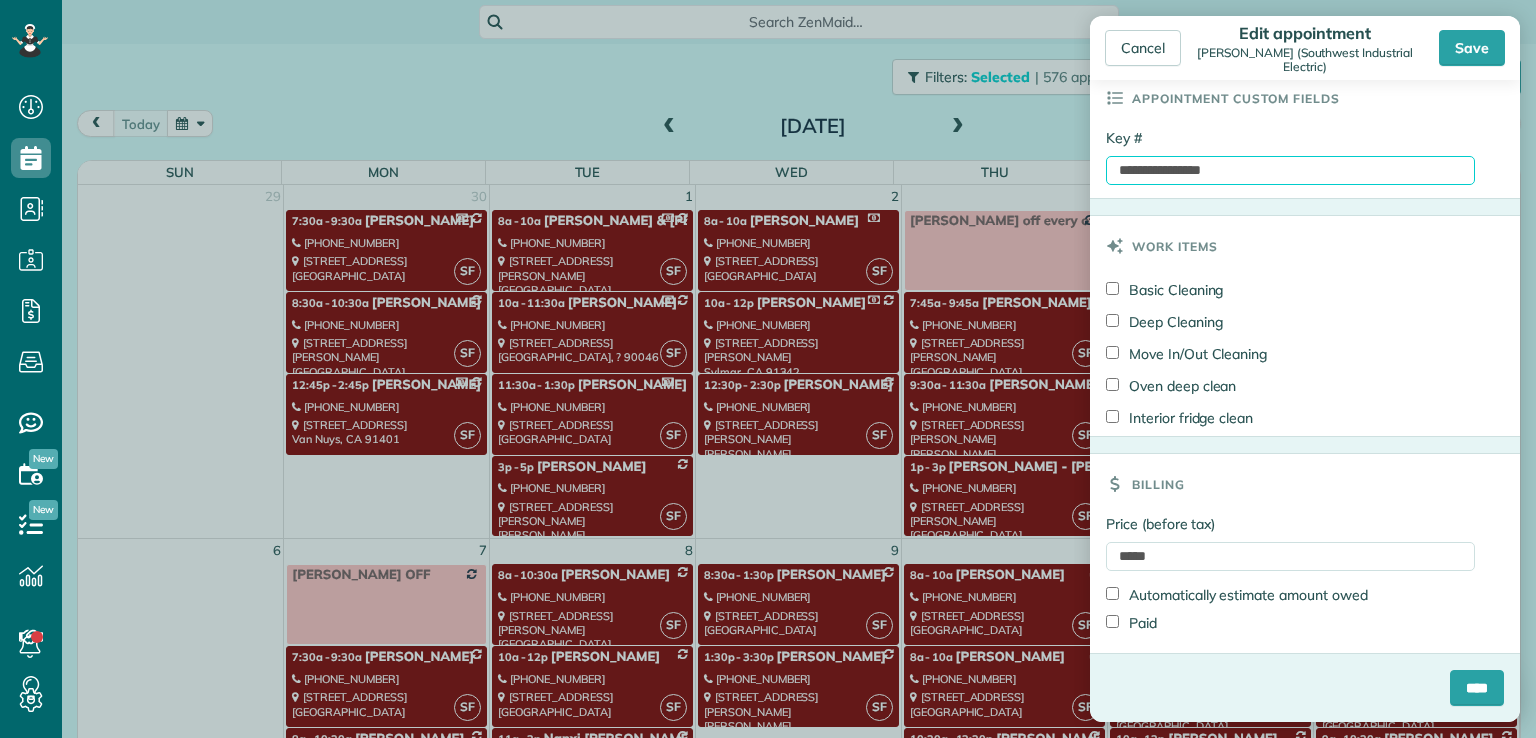 click on "**********" at bounding box center (1290, 170) 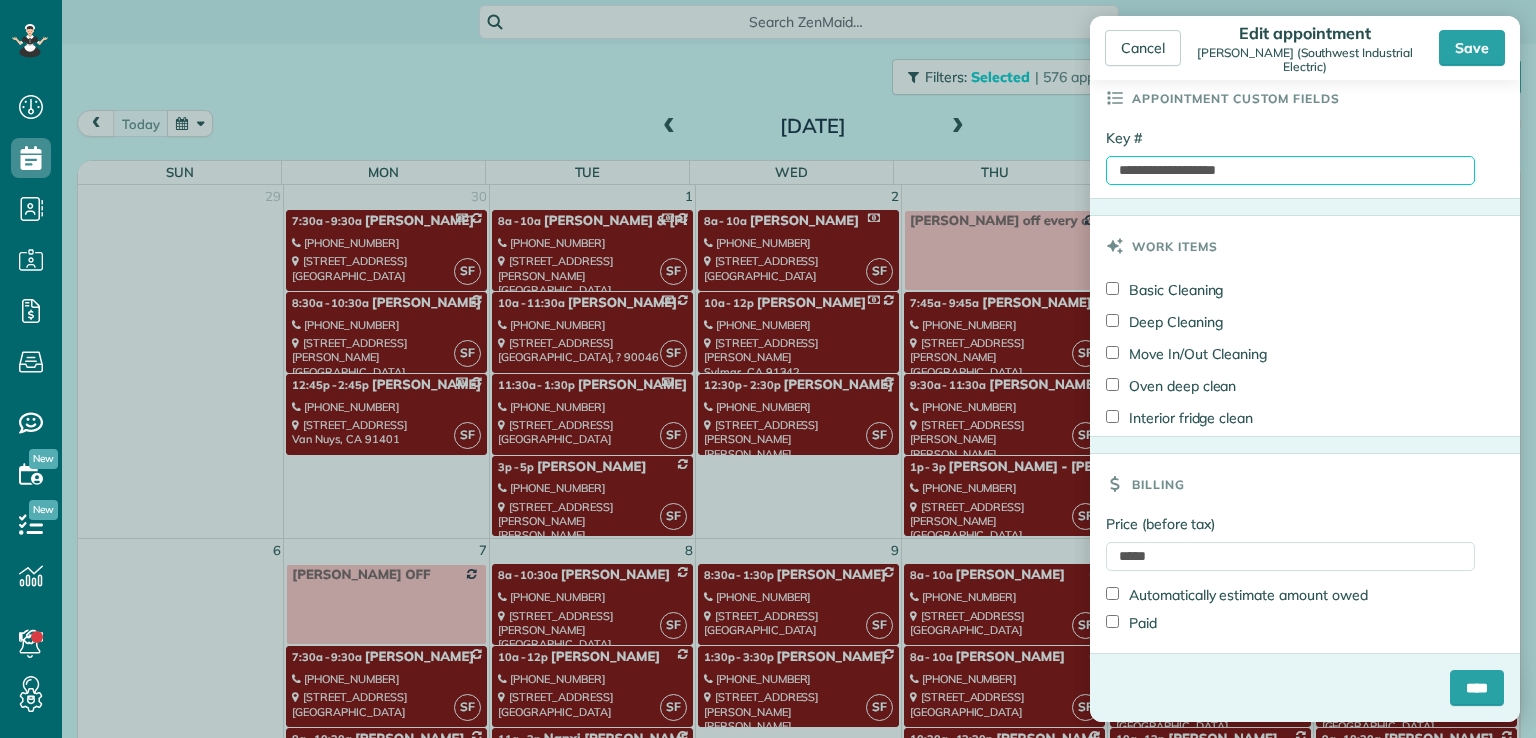 click on "**********" at bounding box center (1290, 170) 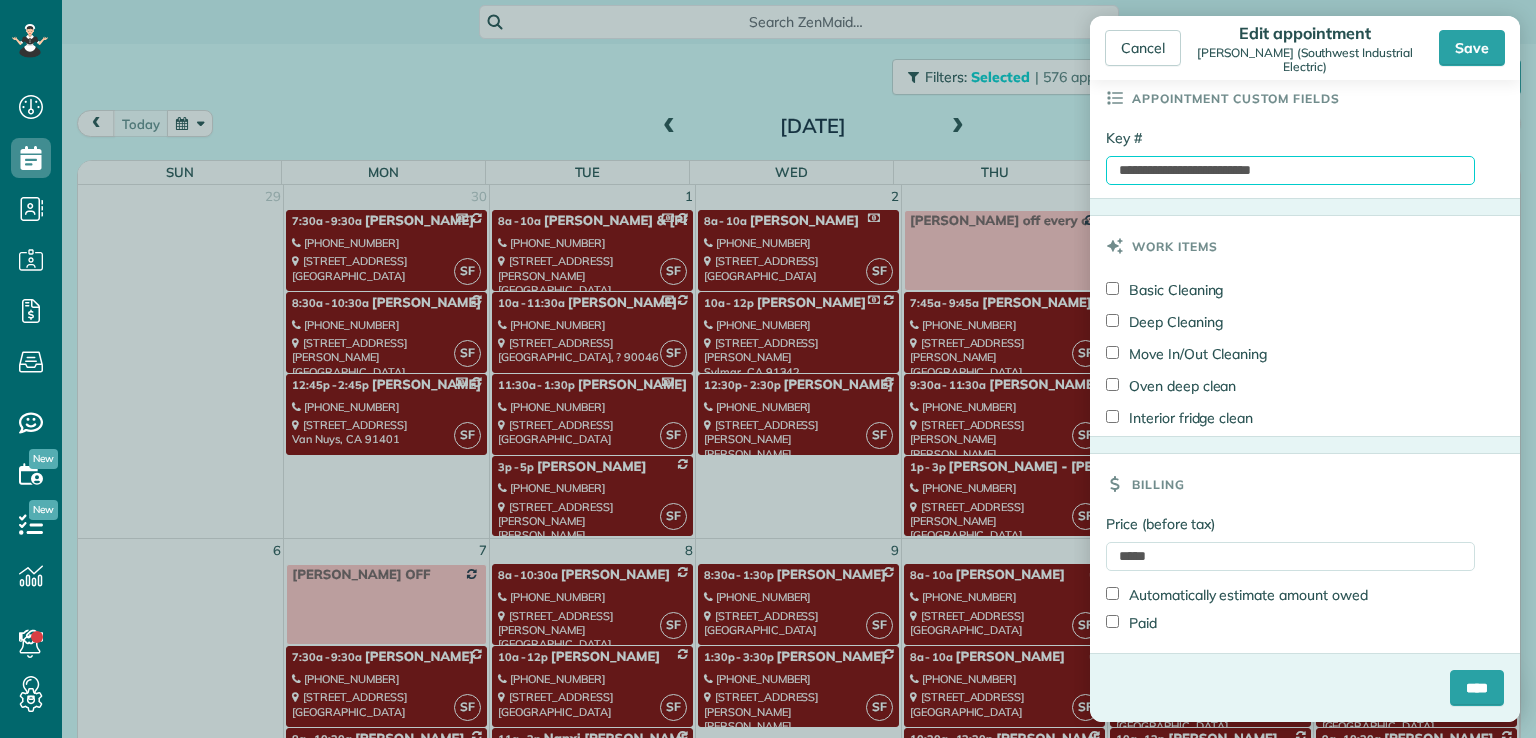 click on "**********" at bounding box center [1290, 170] 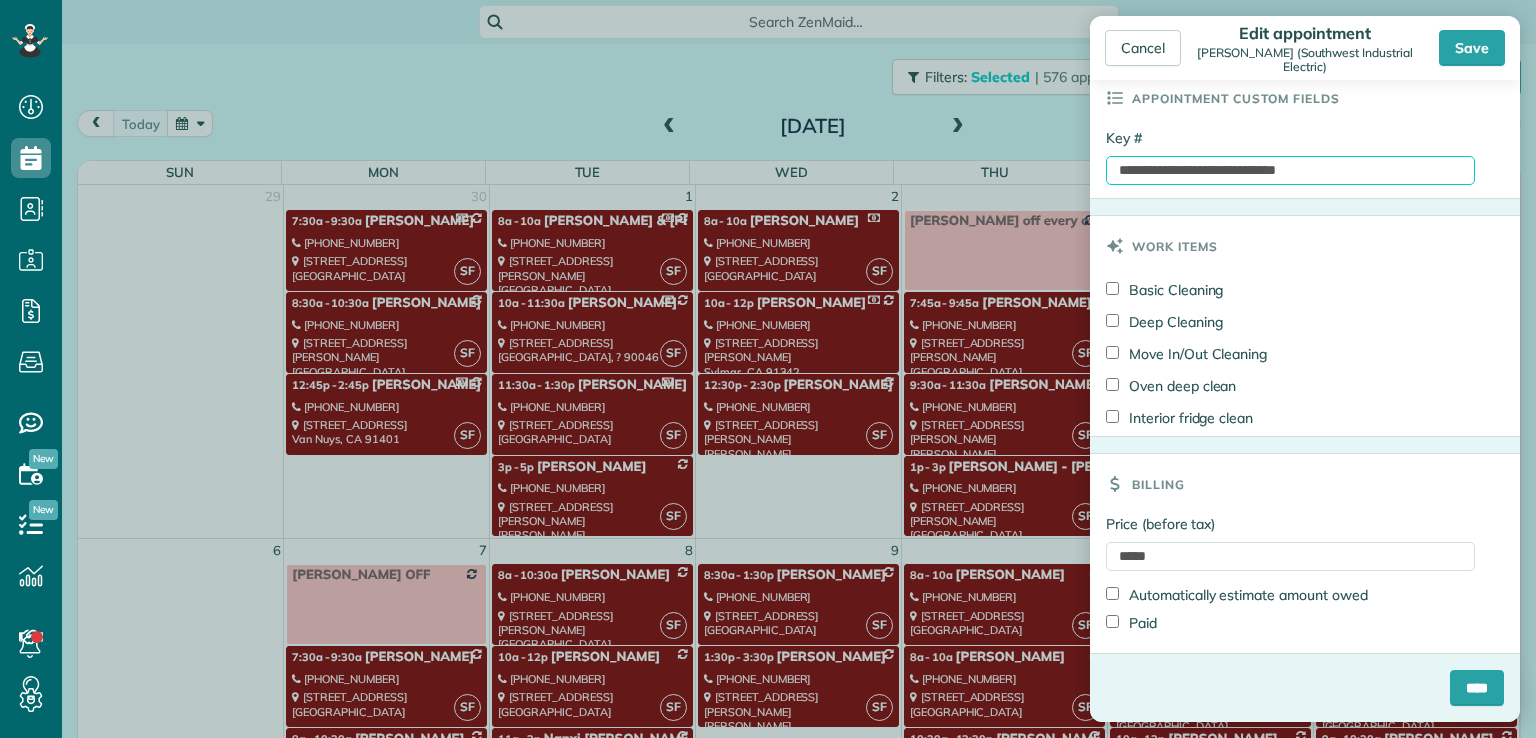 click on "**********" at bounding box center [1290, 170] 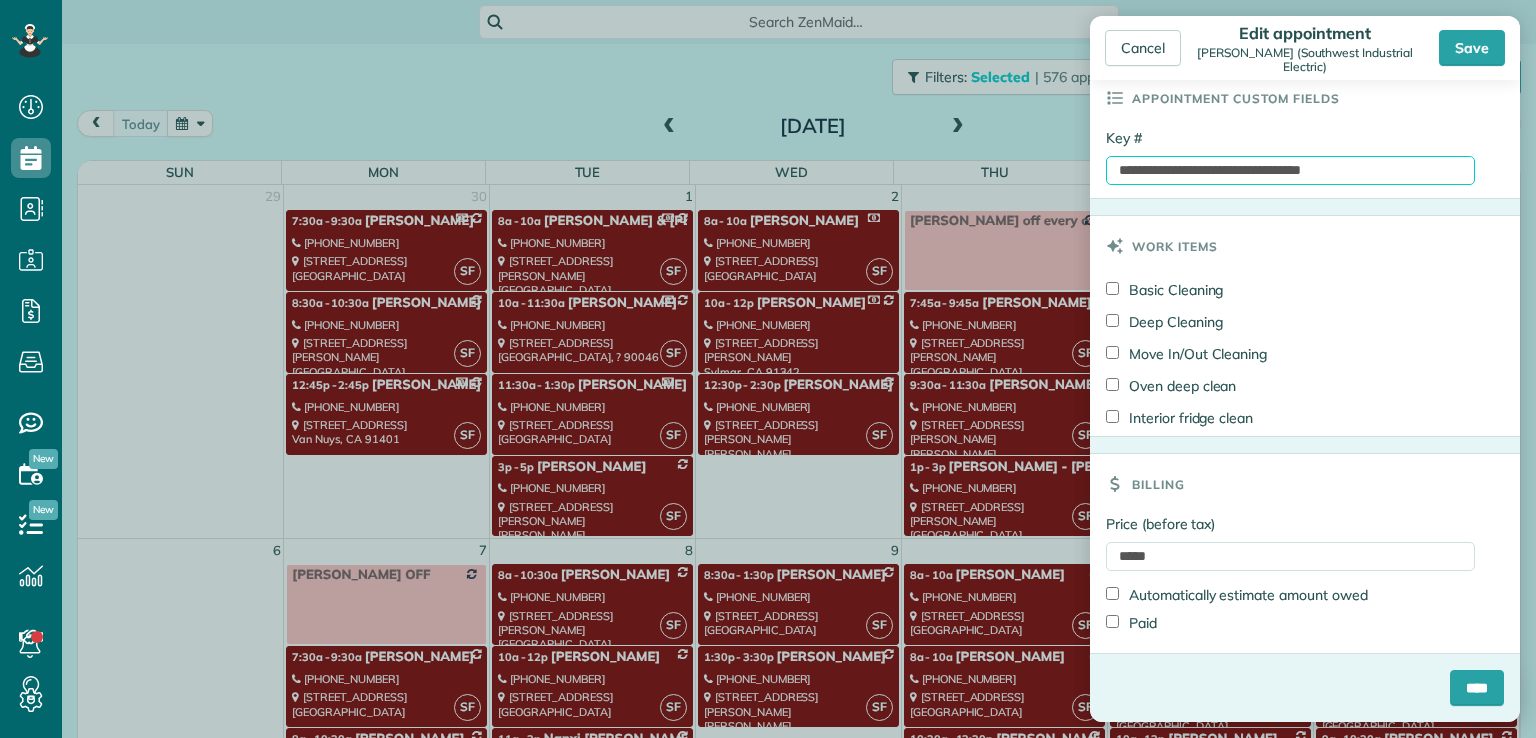 click on "**********" at bounding box center [1290, 170] 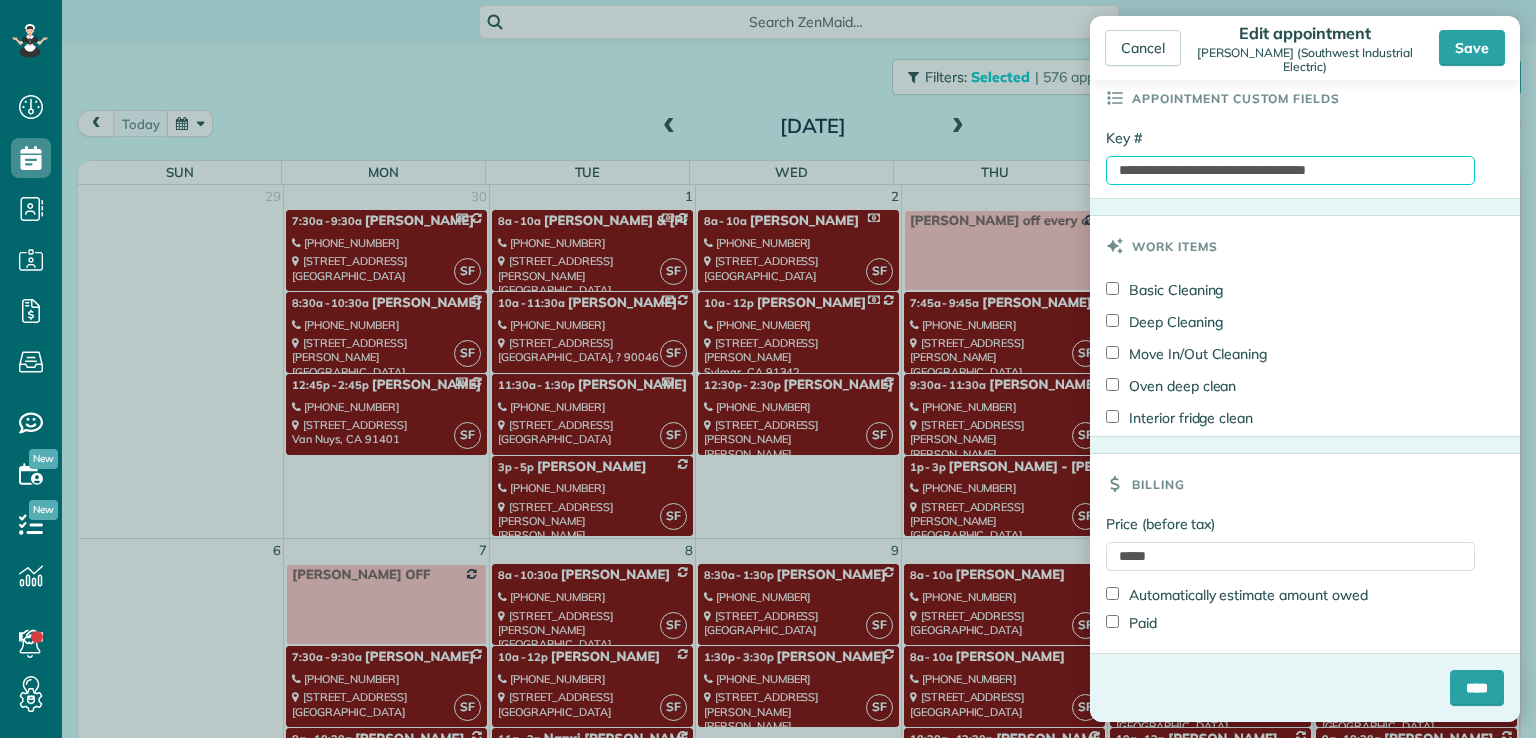 type on "**********" 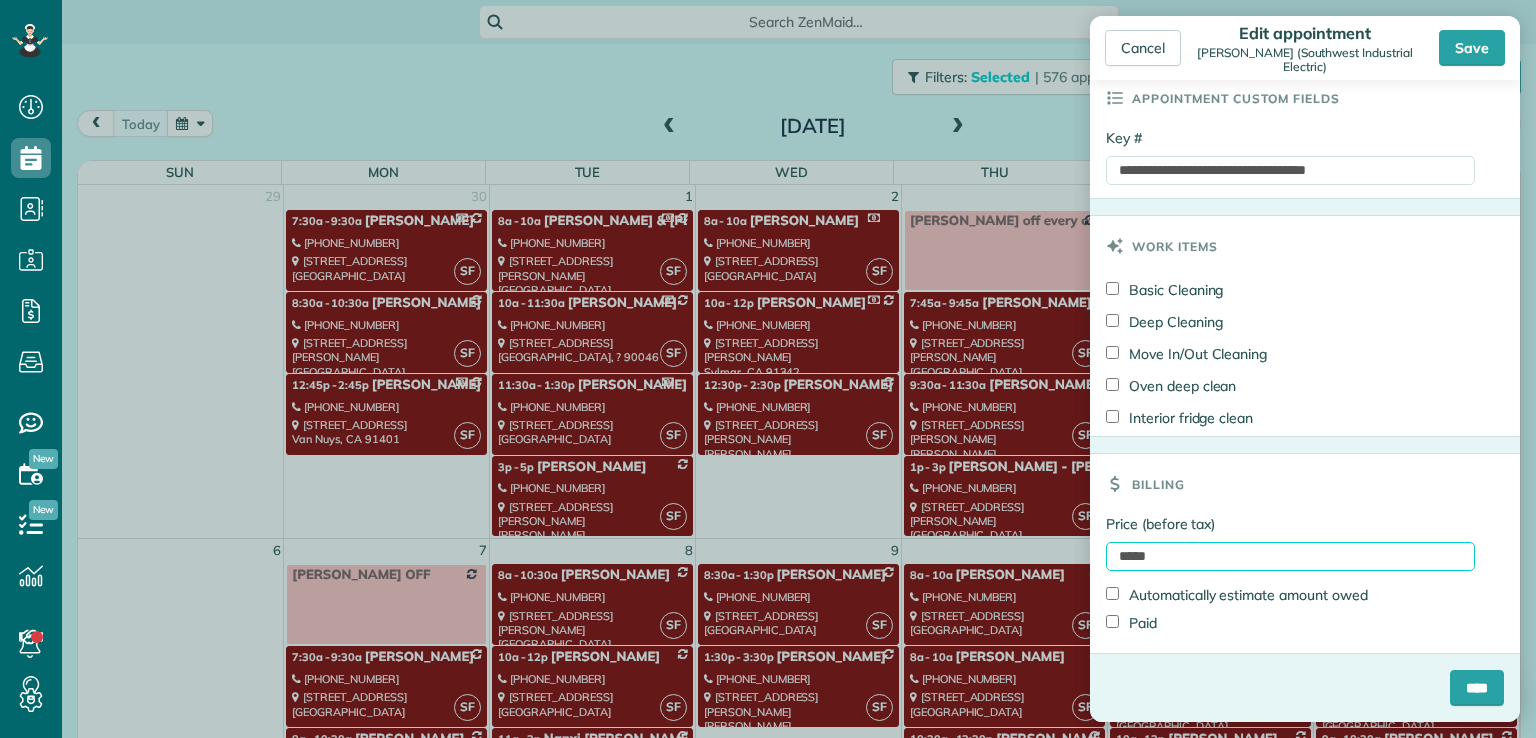 click on "*****" at bounding box center (1290, 556) 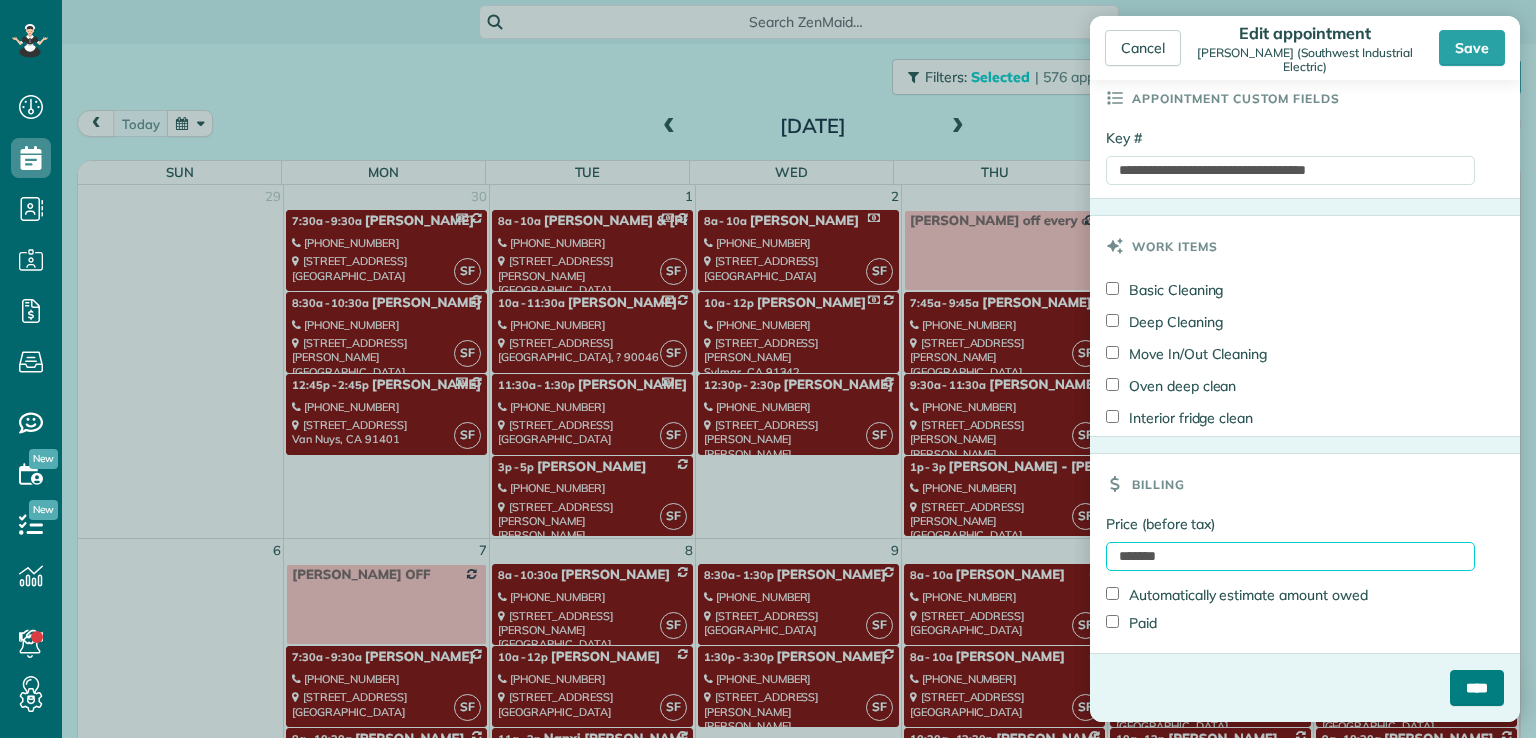 type on "*******" 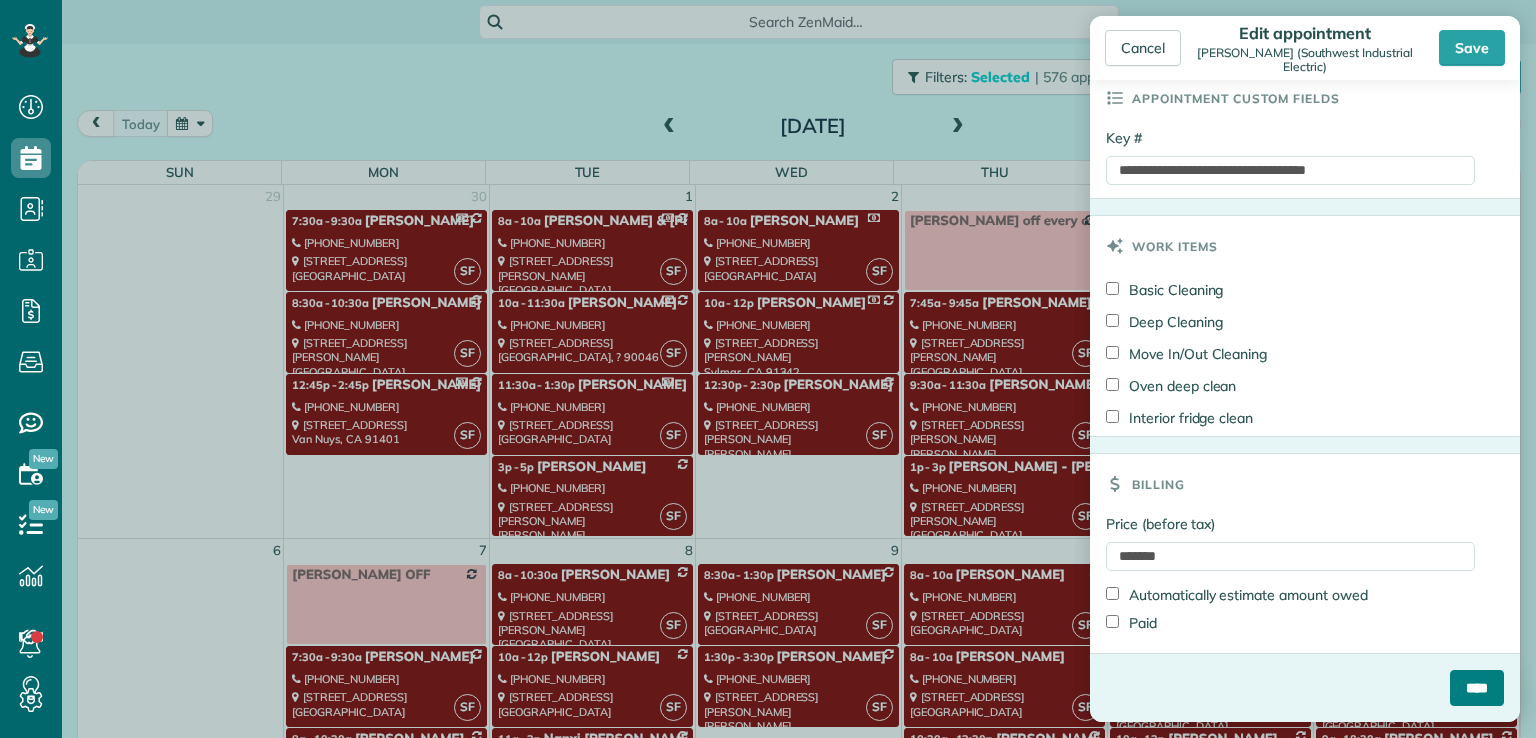 click on "****" at bounding box center (1477, 688) 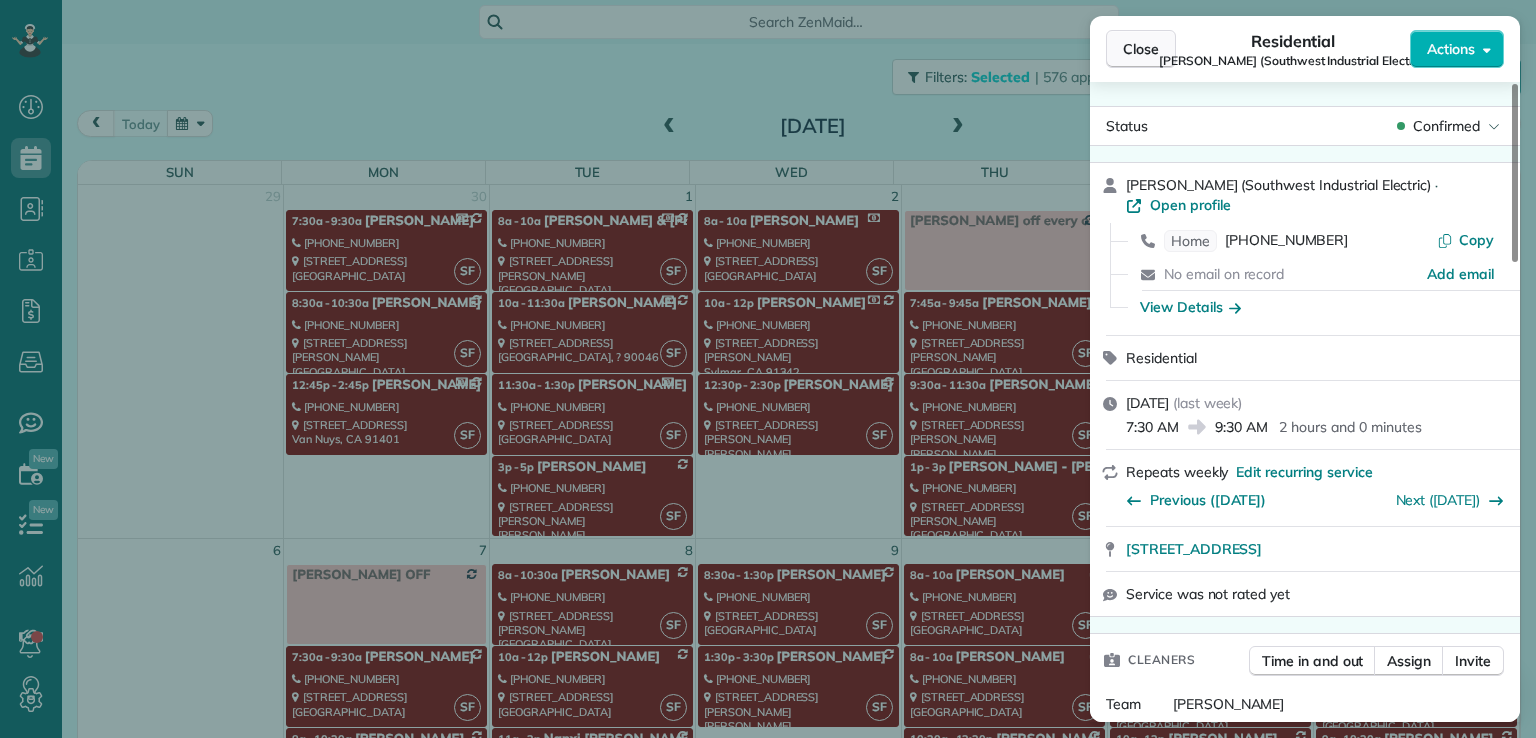 click on "Close" at bounding box center [1141, 49] 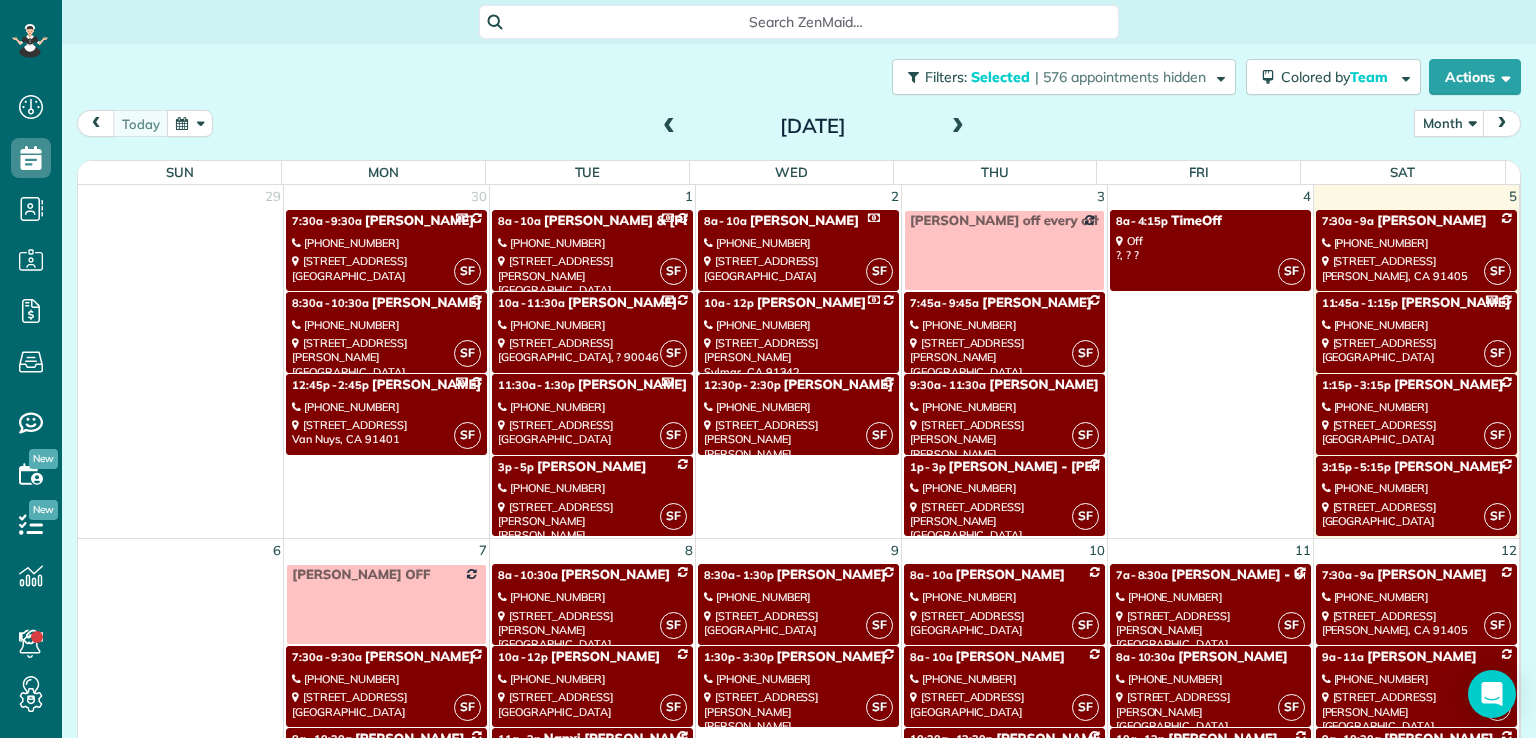 click on "[STREET_ADDRESS][PERSON_NAME][PERSON_NAME]" at bounding box center [592, 528] 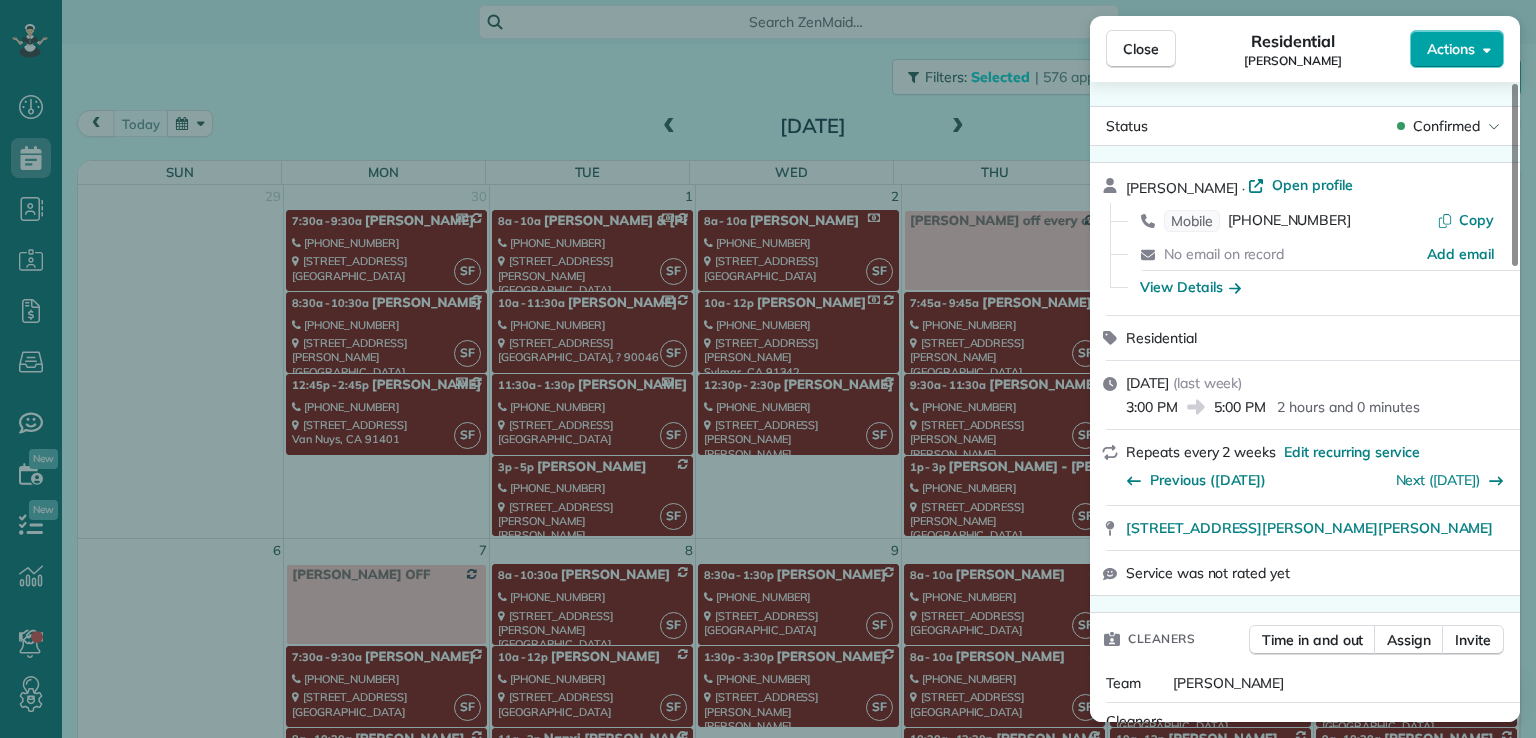 click on "Actions" at bounding box center [1451, 49] 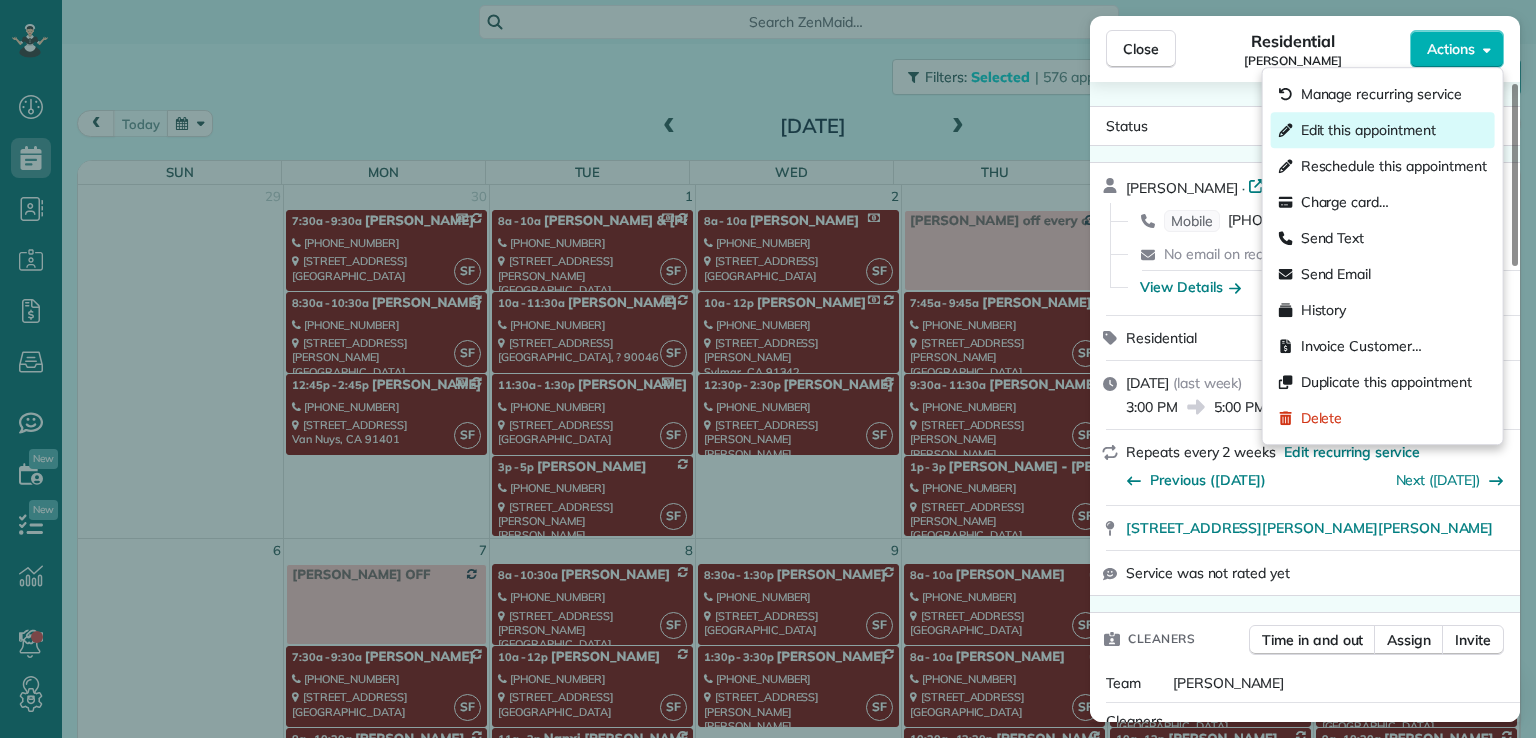 click on "Edit this appointment" at bounding box center (1368, 130) 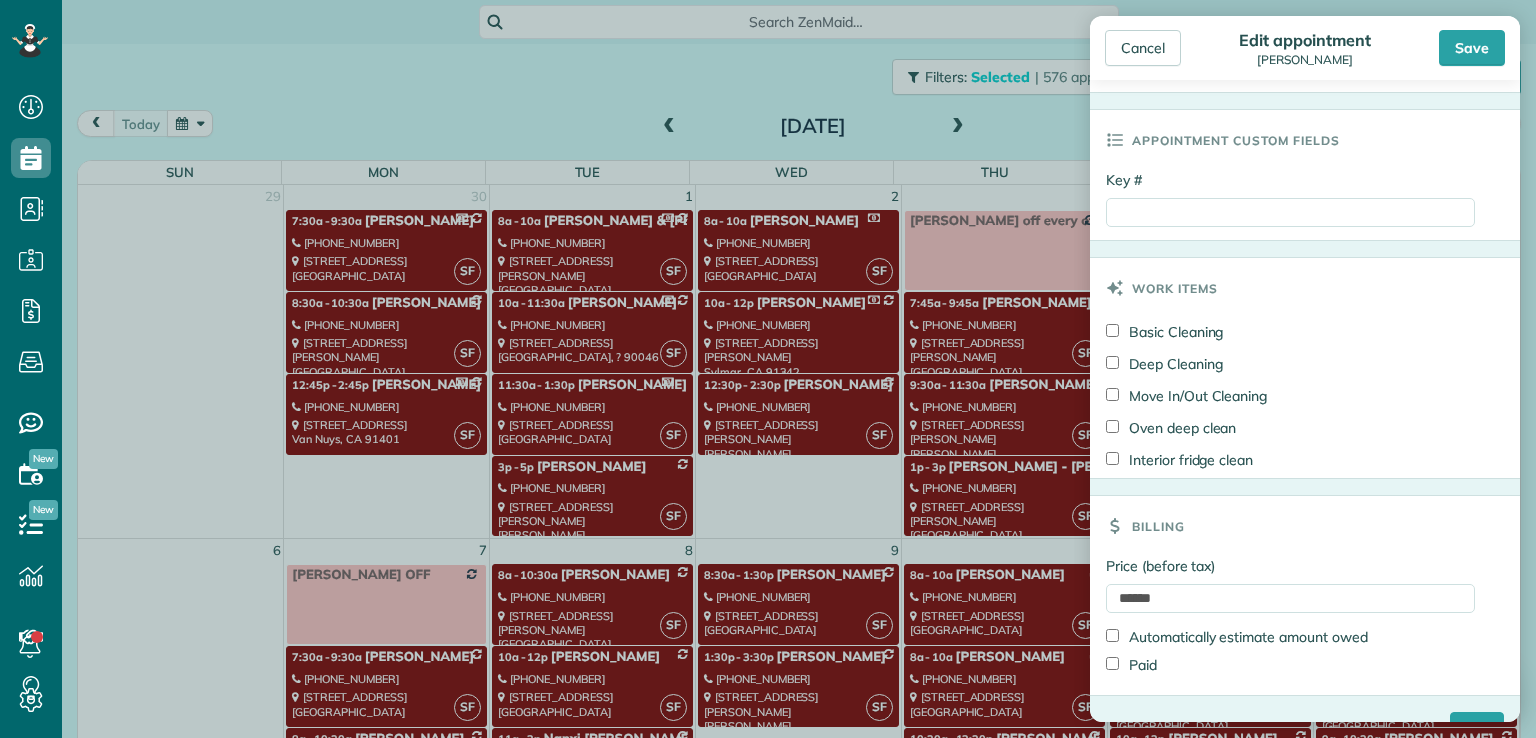 scroll, scrollTop: 934, scrollLeft: 0, axis: vertical 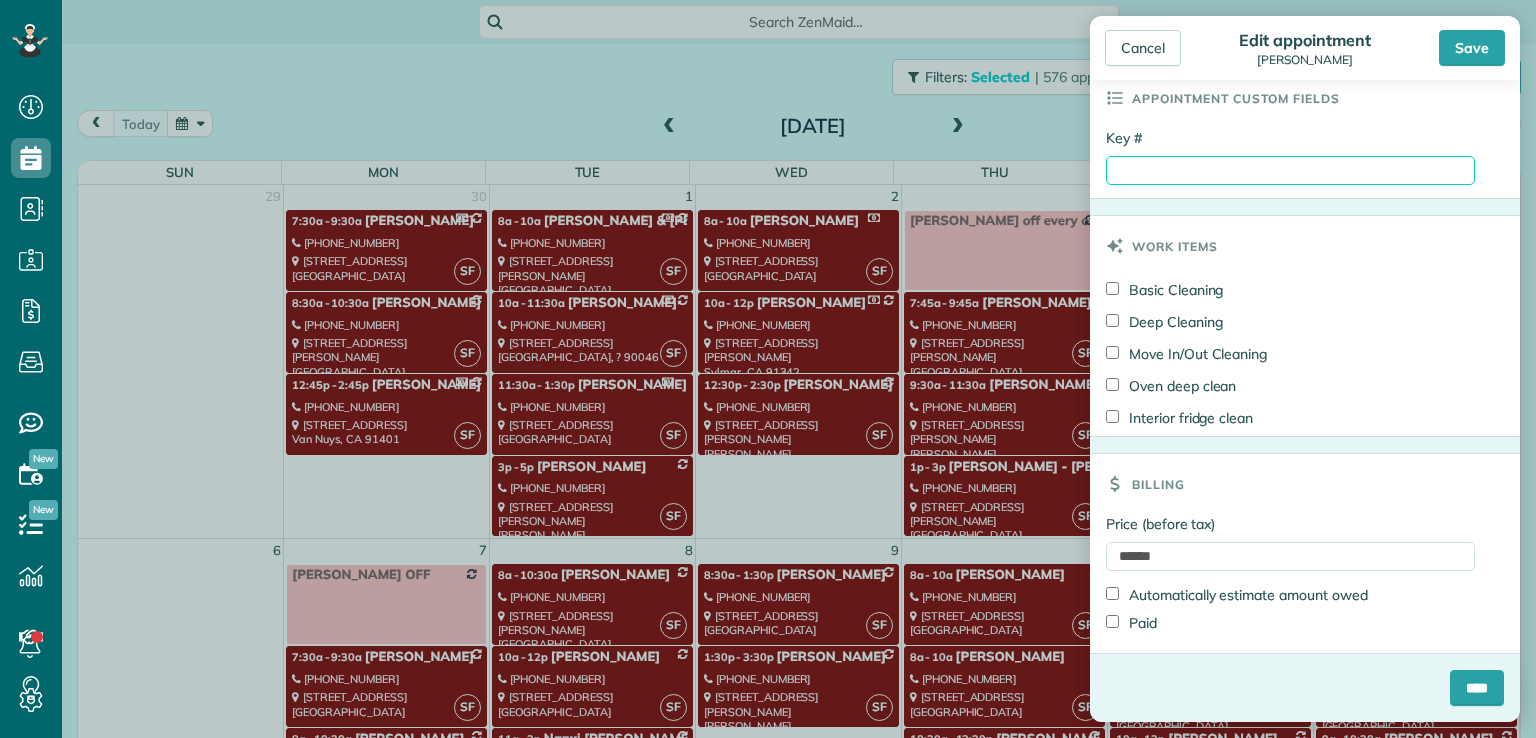 click on "Key #" at bounding box center (1290, 170) 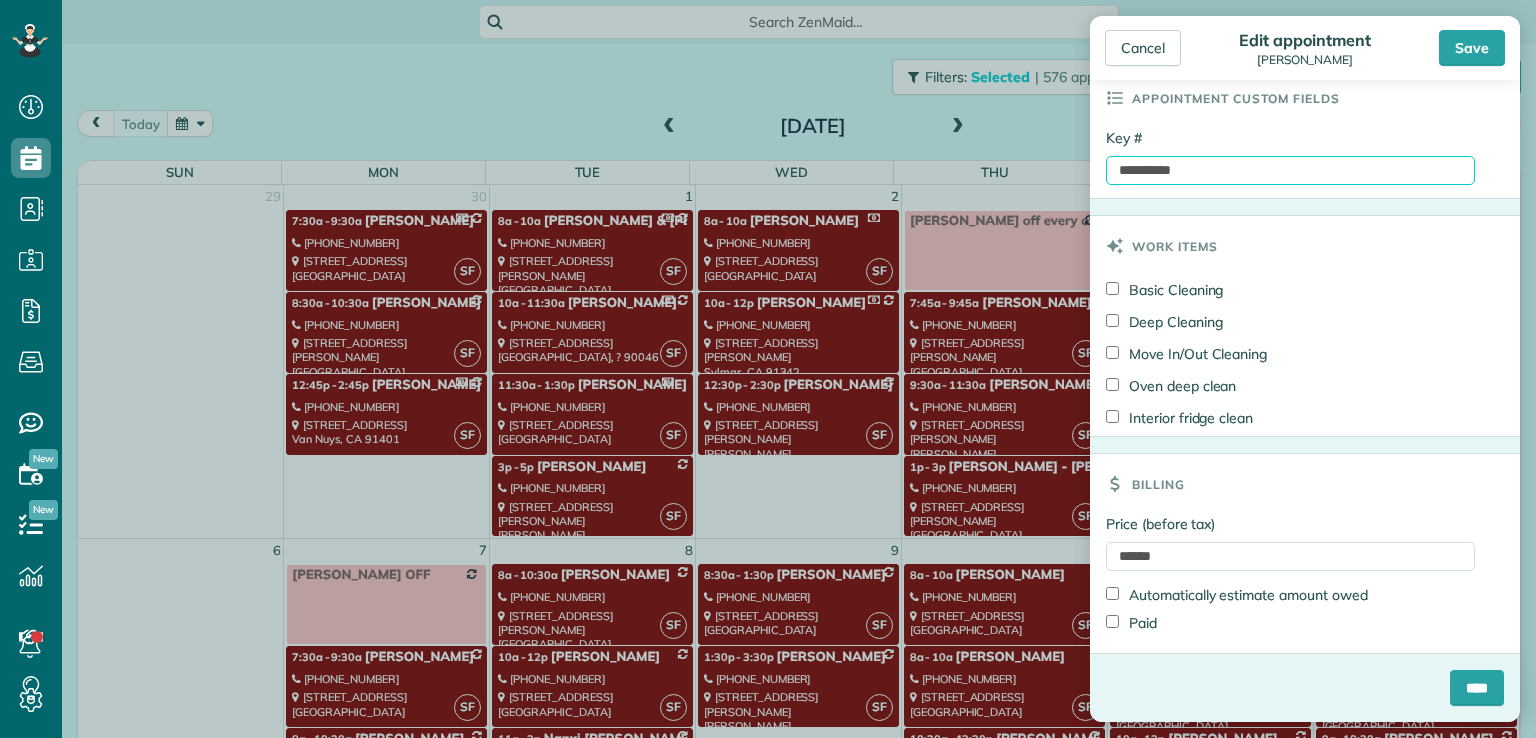type on "**********" 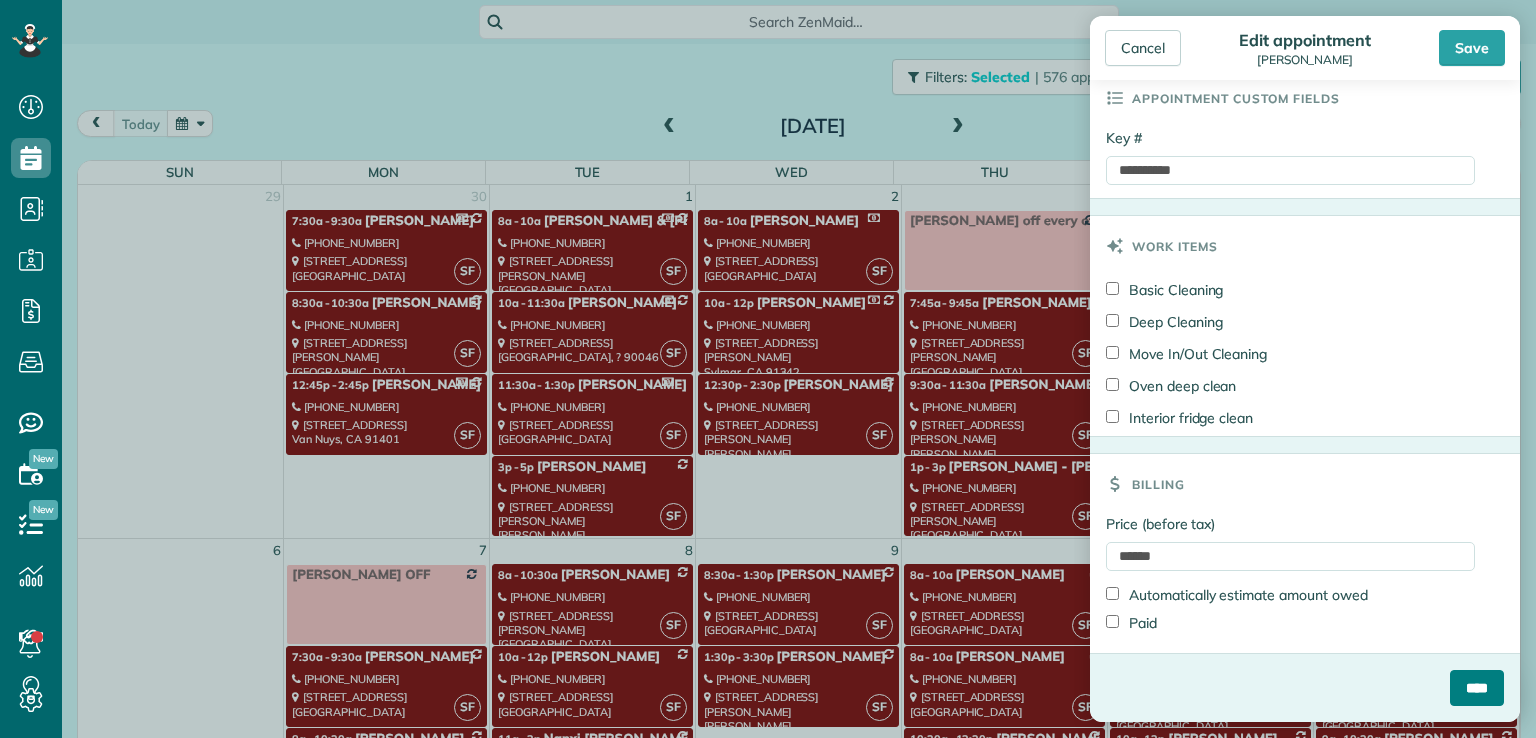 click on "****" at bounding box center [1477, 688] 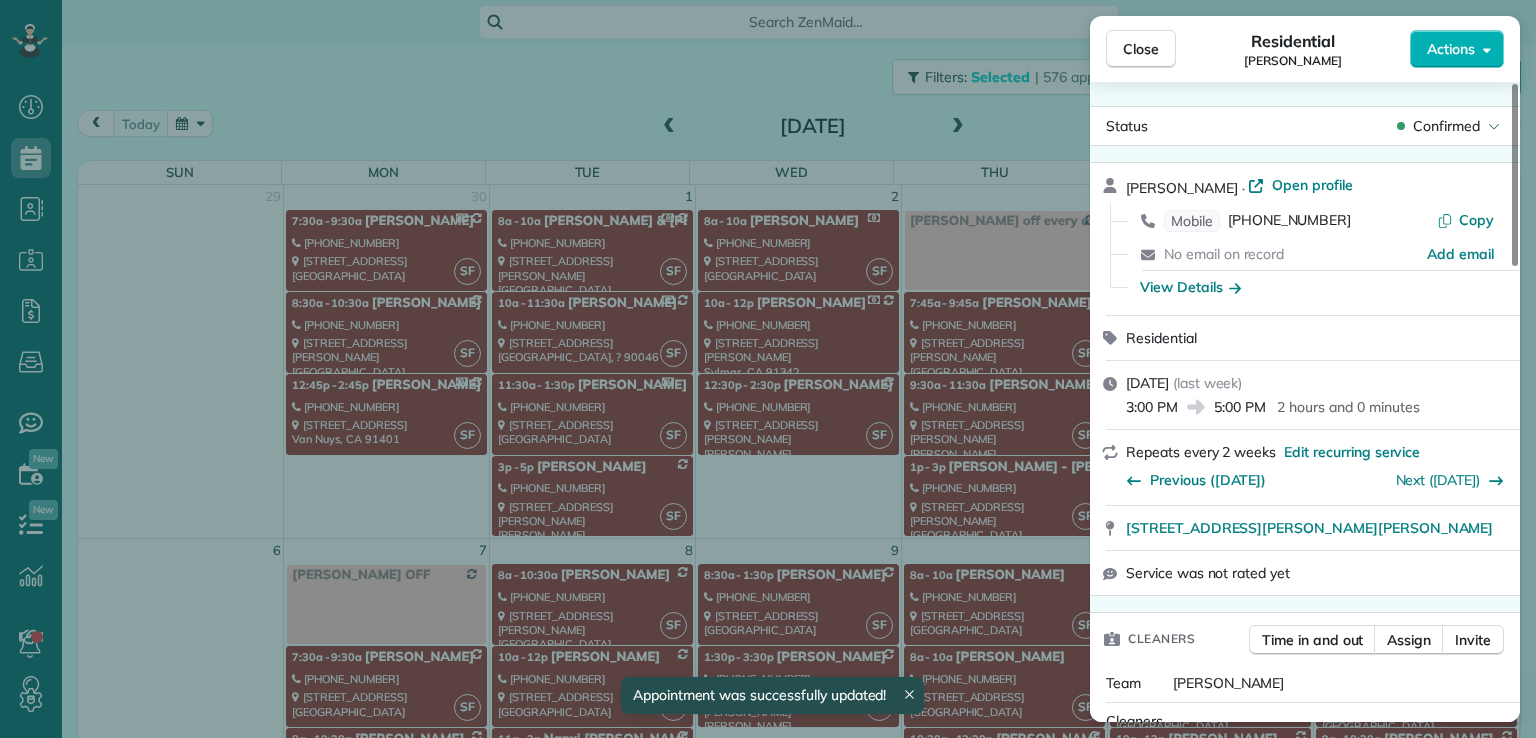 click on "[STREET_ADDRESS][PERSON_NAME][PERSON_NAME]" at bounding box center (1309, 528) 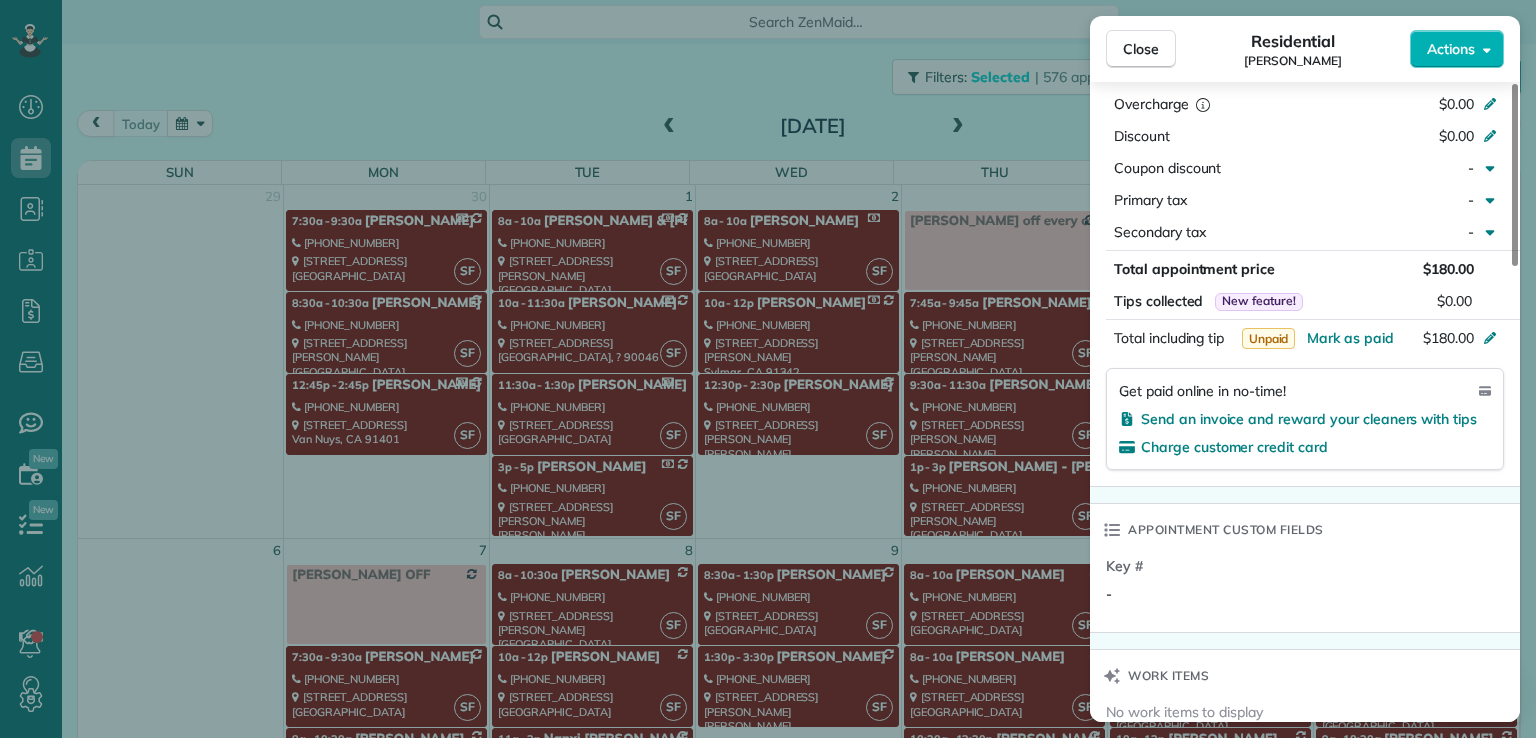 scroll, scrollTop: 1011, scrollLeft: 0, axis: vertical 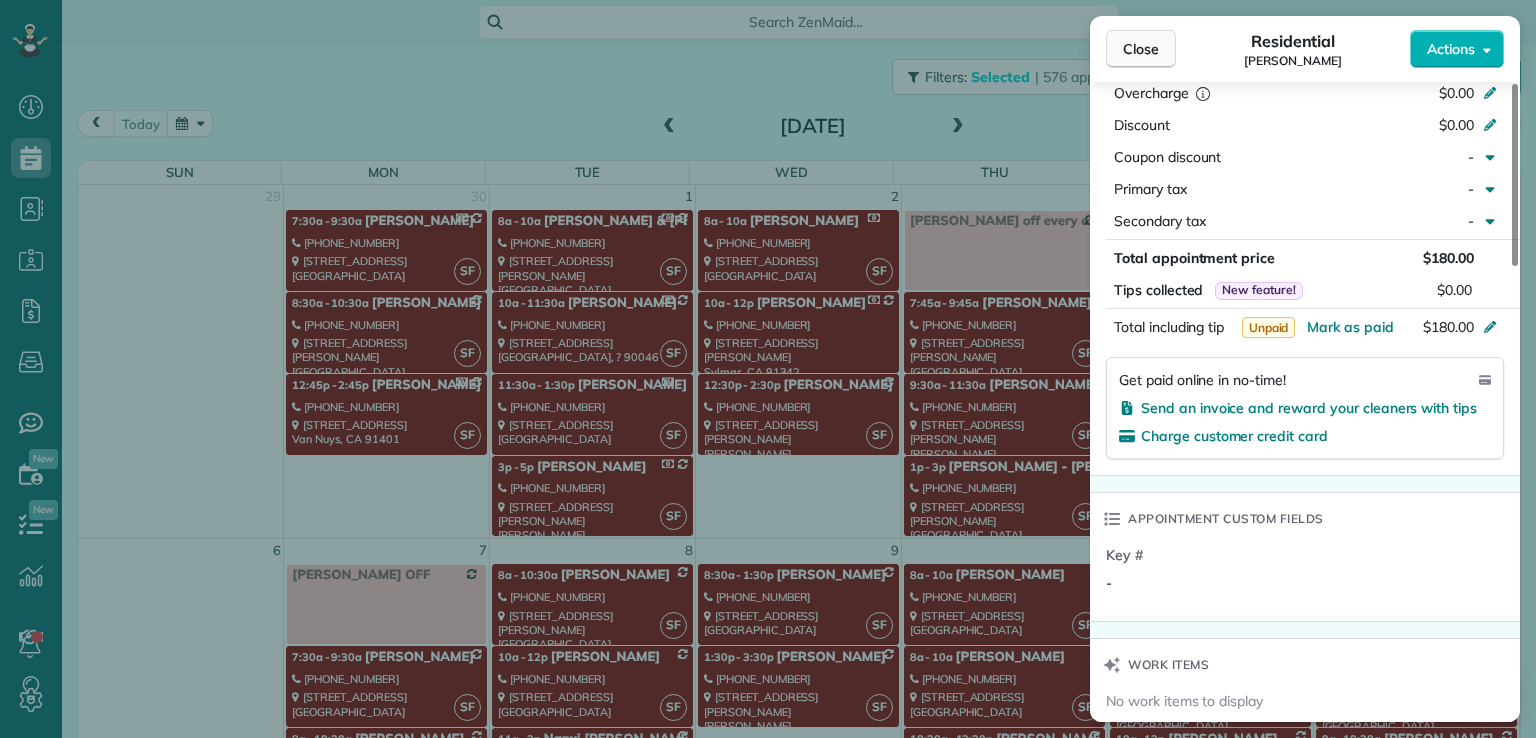 click on "Close" at bounding box center [1141, 49] 